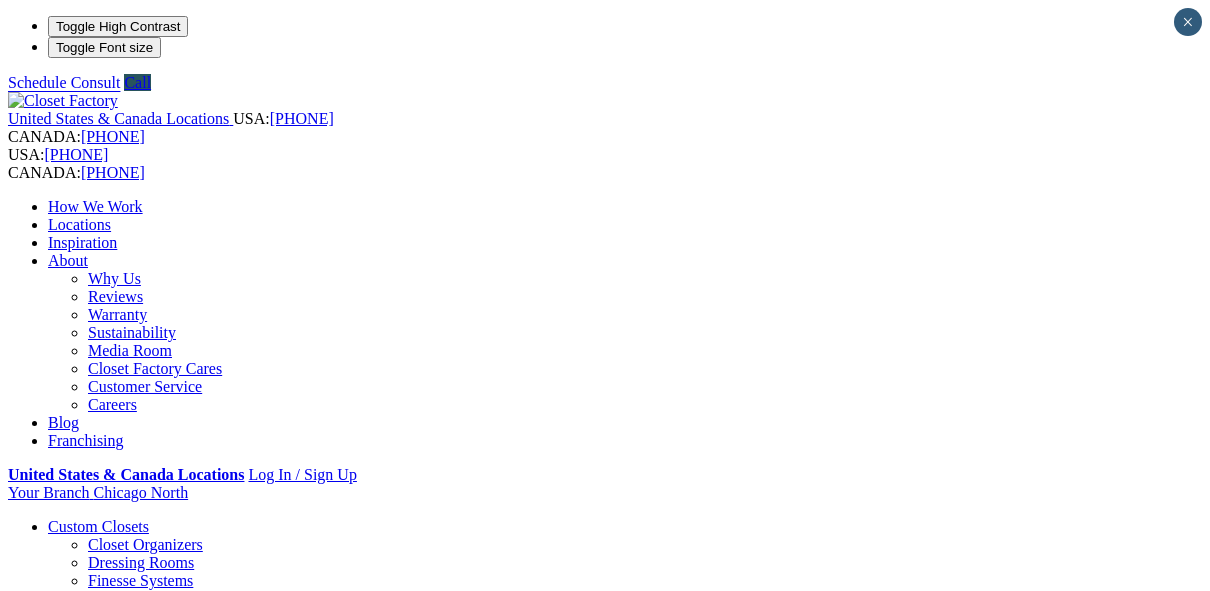 scroll, scrollTop: 2756, scrollLeft: 0, axis: vertical 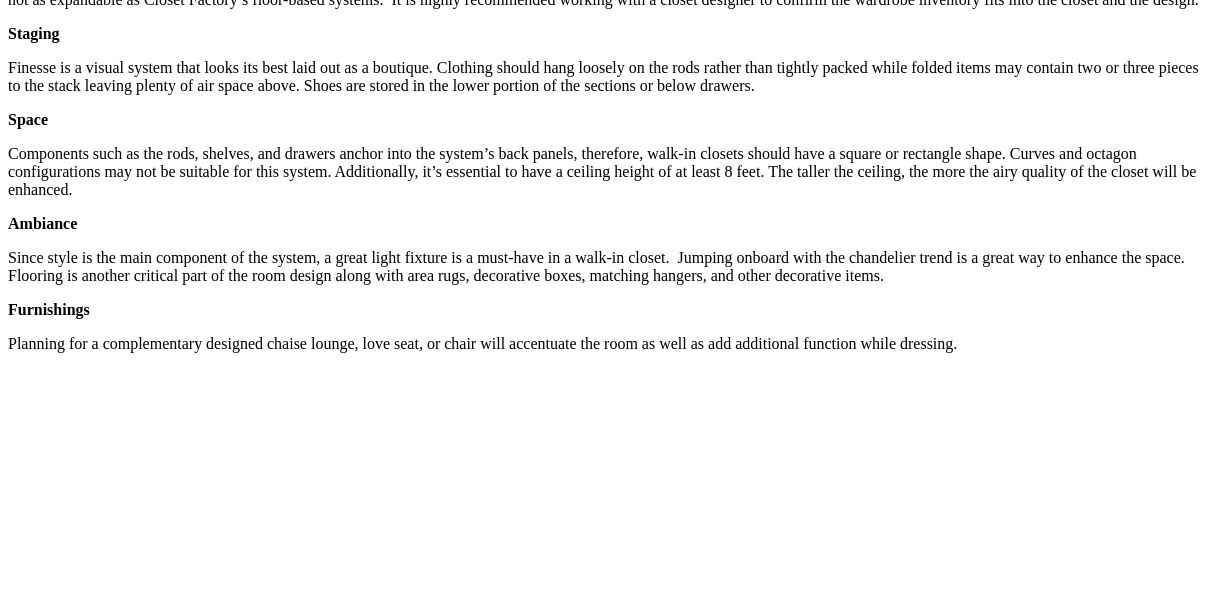 click on "This walk-in closet showcases Finesse at it's best with an area rug on wood floors, modern light fixture, counters, and wicker baskets." at bounding box center (605, 893) 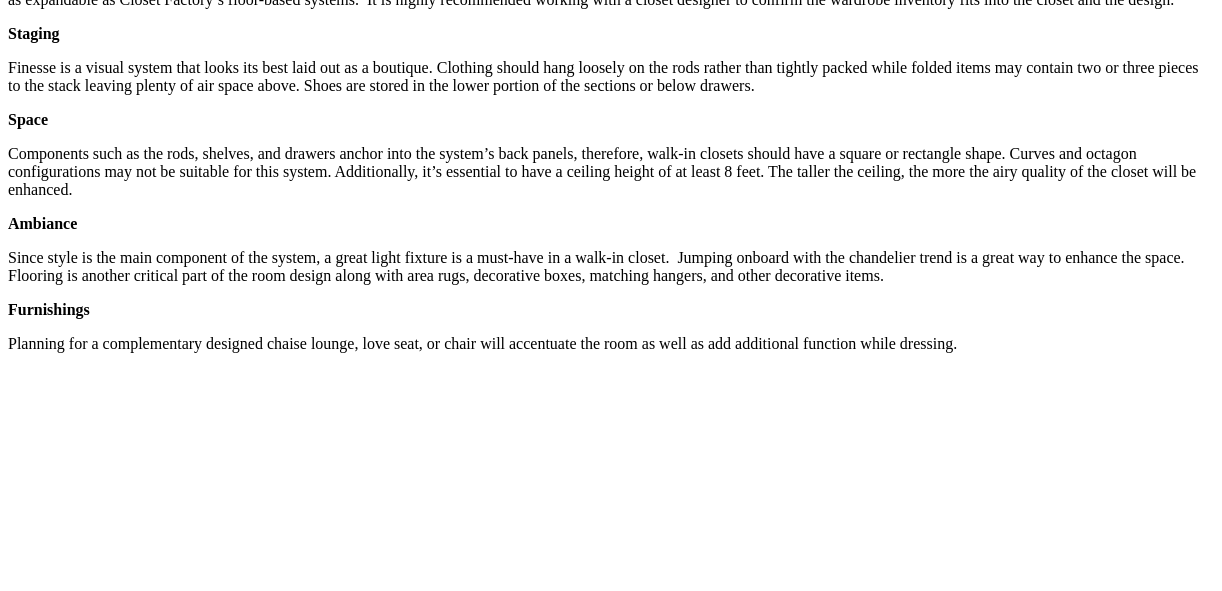 click at bounding box center (8, 9035) 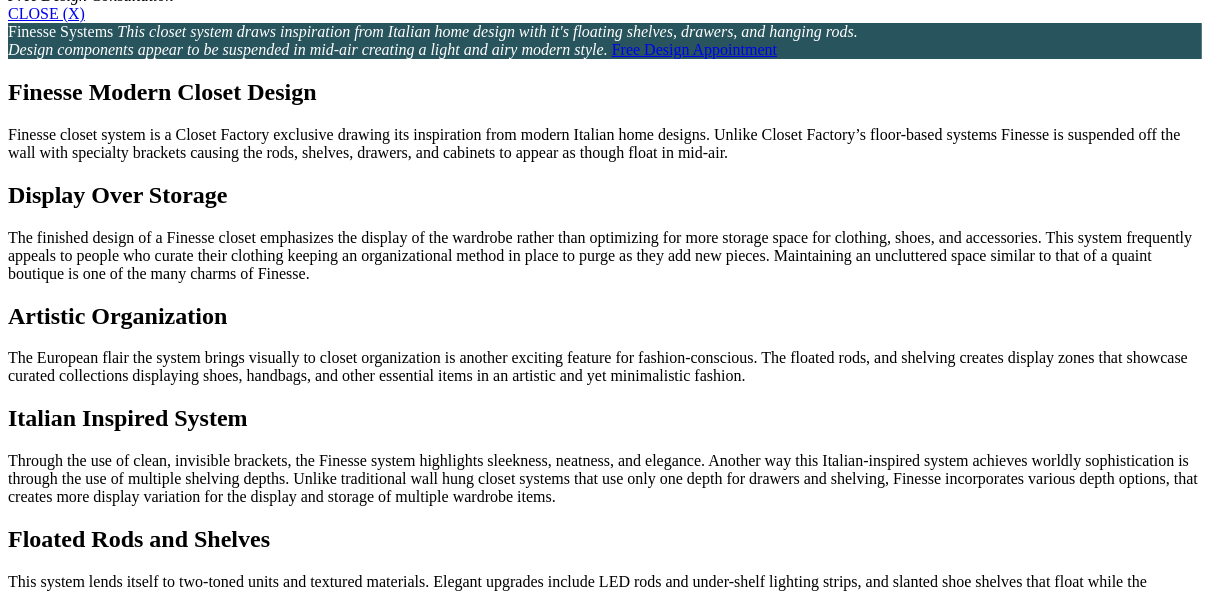 scroll, scrollTop: 1085, scrollLeft: 0, axis: vertical 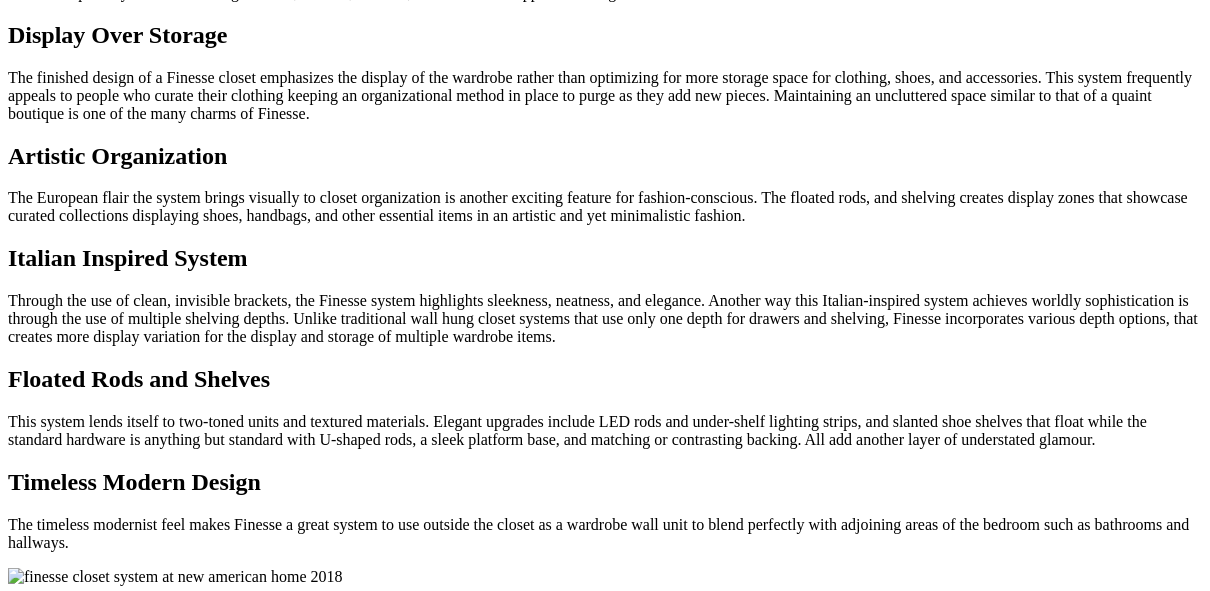 click on "Wine & Pantry" at bounding box center [136, -307] 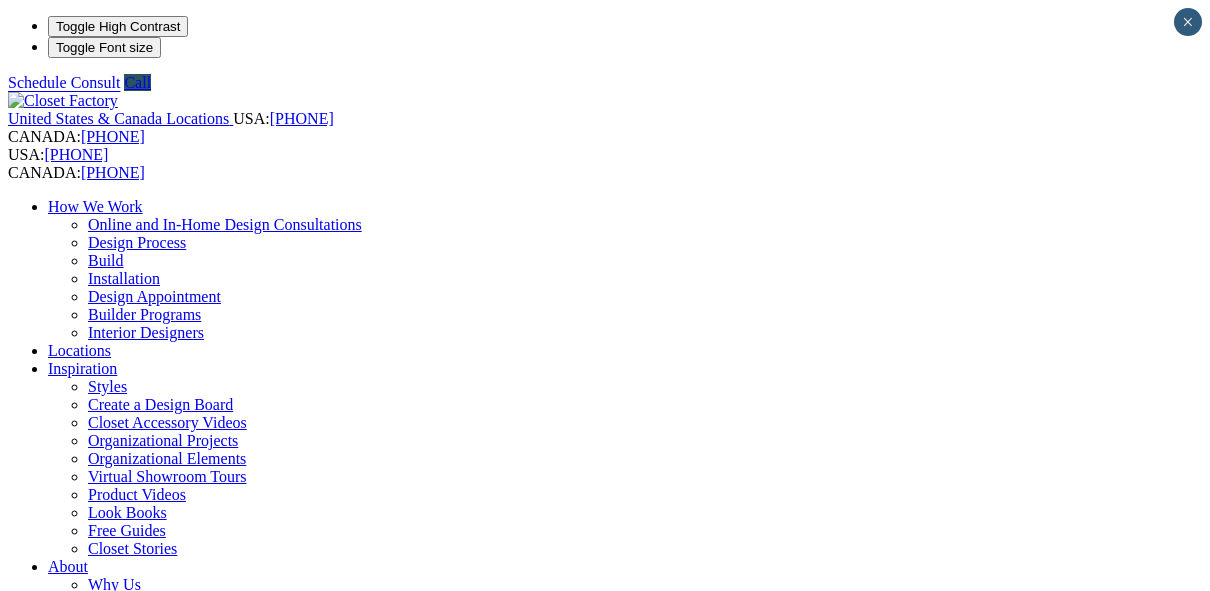 scroll, scrollTop: 0, scrollLeft: 0, axis: both 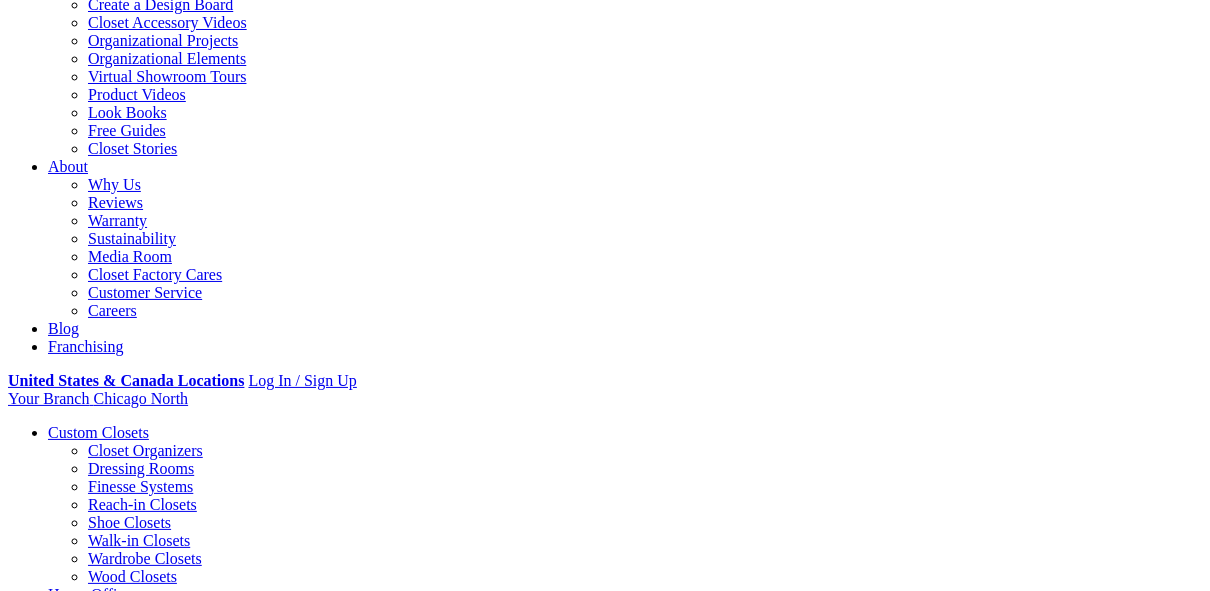 click on "Styles" at bounding box center [318, 1612] 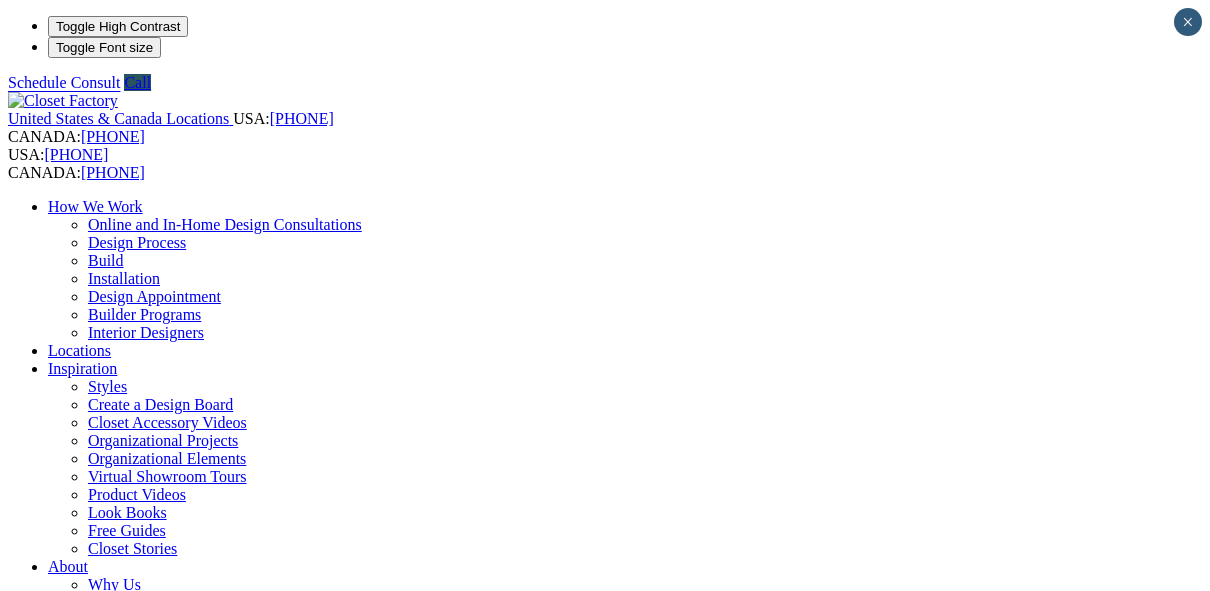 scroll, scrollTop: 0, scrollLeft: 0, axis: both 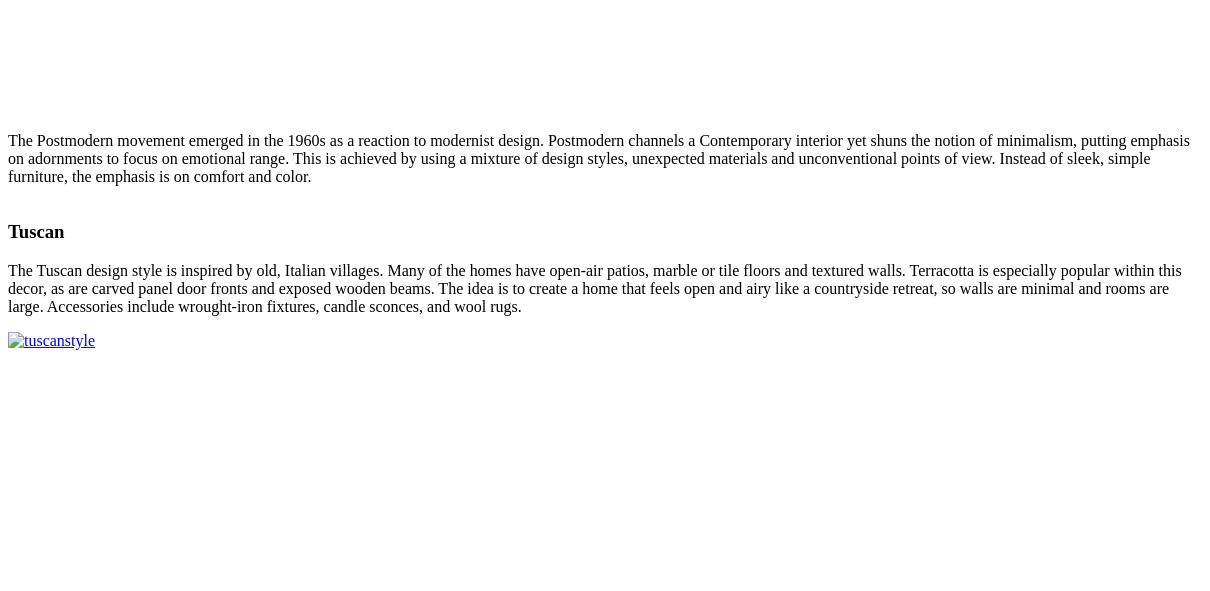 click on "Wine & Pantry" at bounding box center (136, -5156) 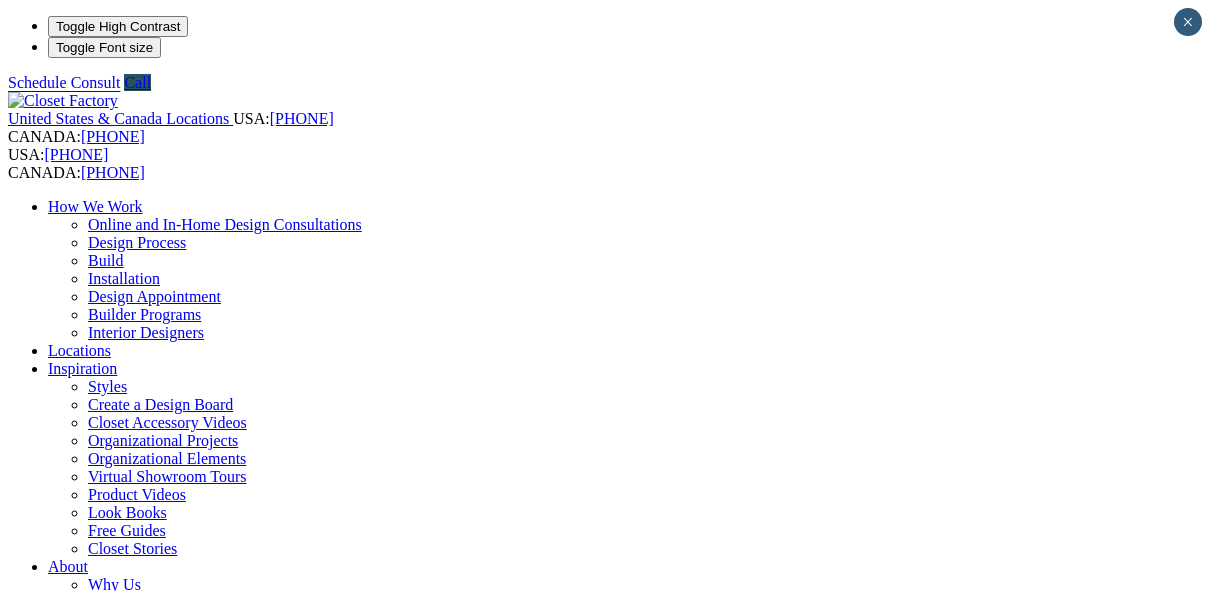 scroll, scrollTop: 0, scrollLeft: 0, axis: both 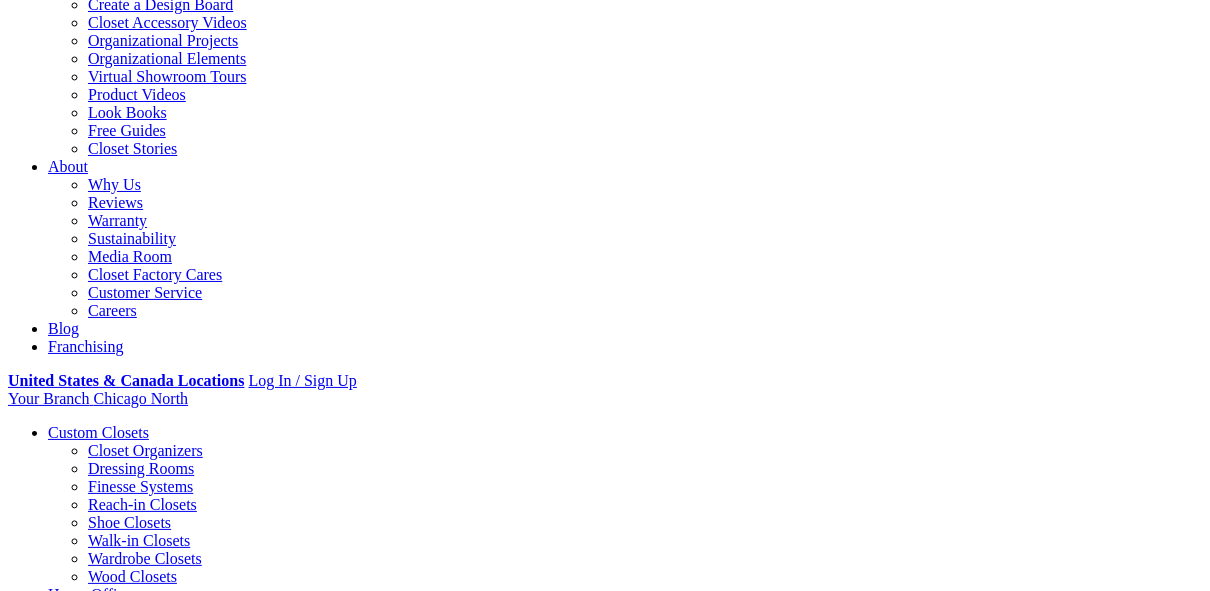 click on "Gallery" at bounding box center (111, 1612) 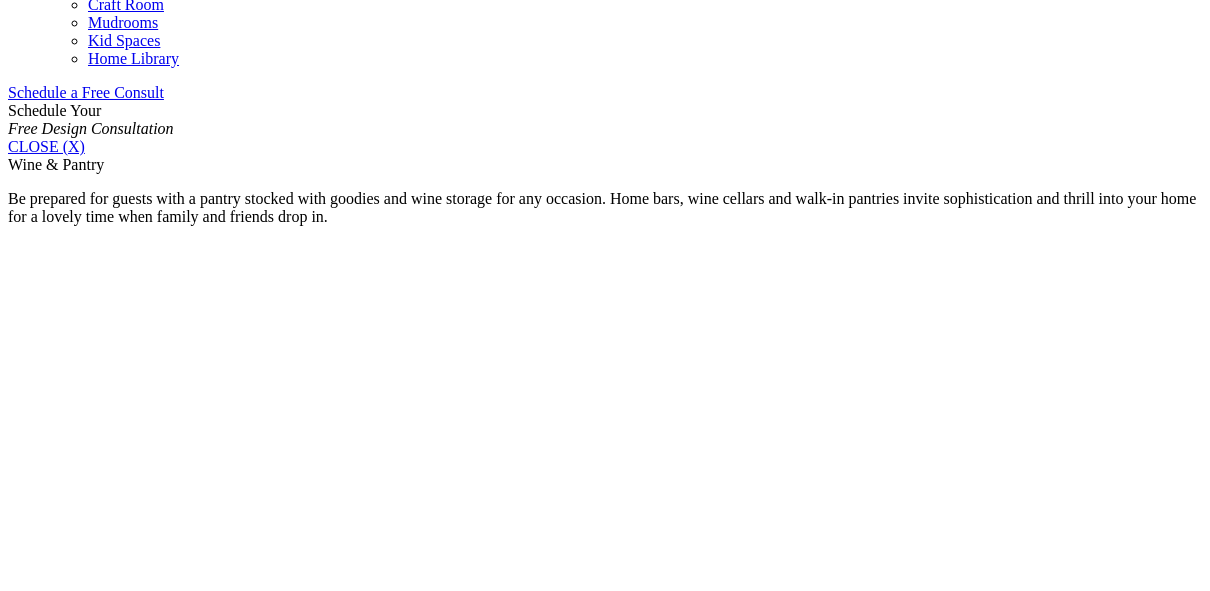 scroll, scrollTop: 1223, scrollLeft: 0, axis: vertical 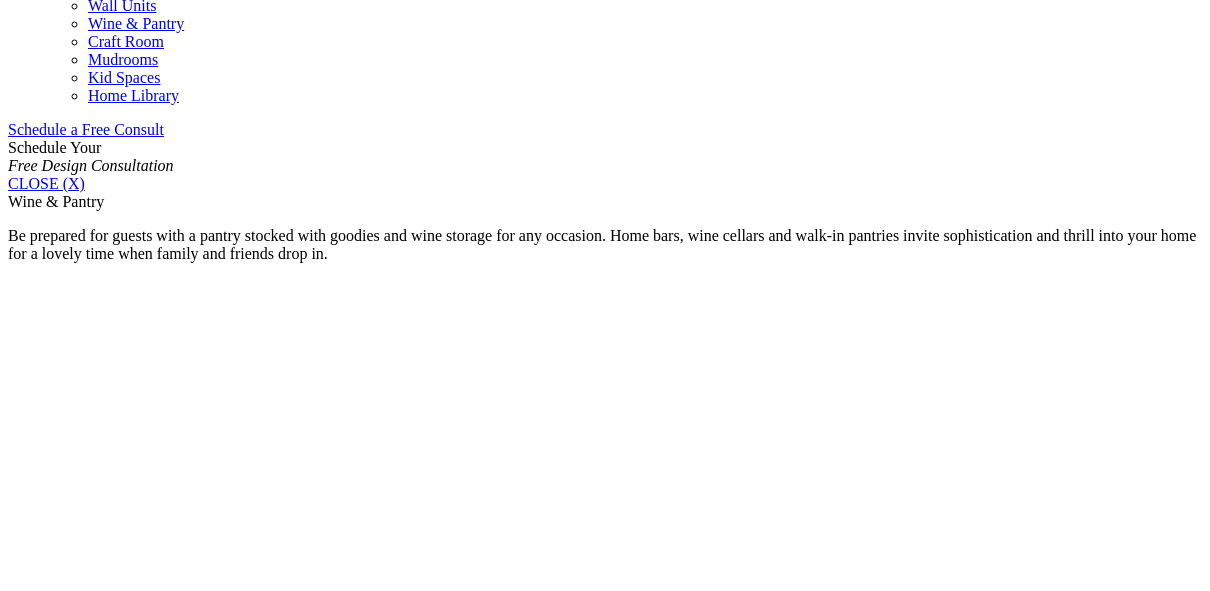 click on "Pantry Closets" at bounding box center (94, 1538) 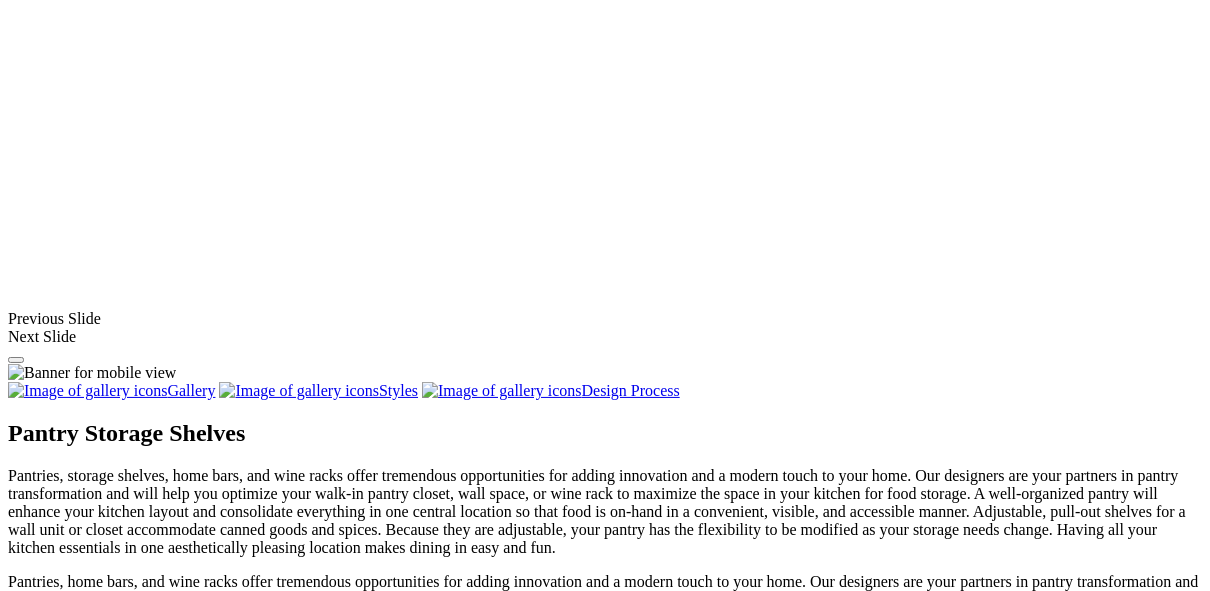scroll, scrollTop: 1623, scrollLeft: 0, axis: vertical 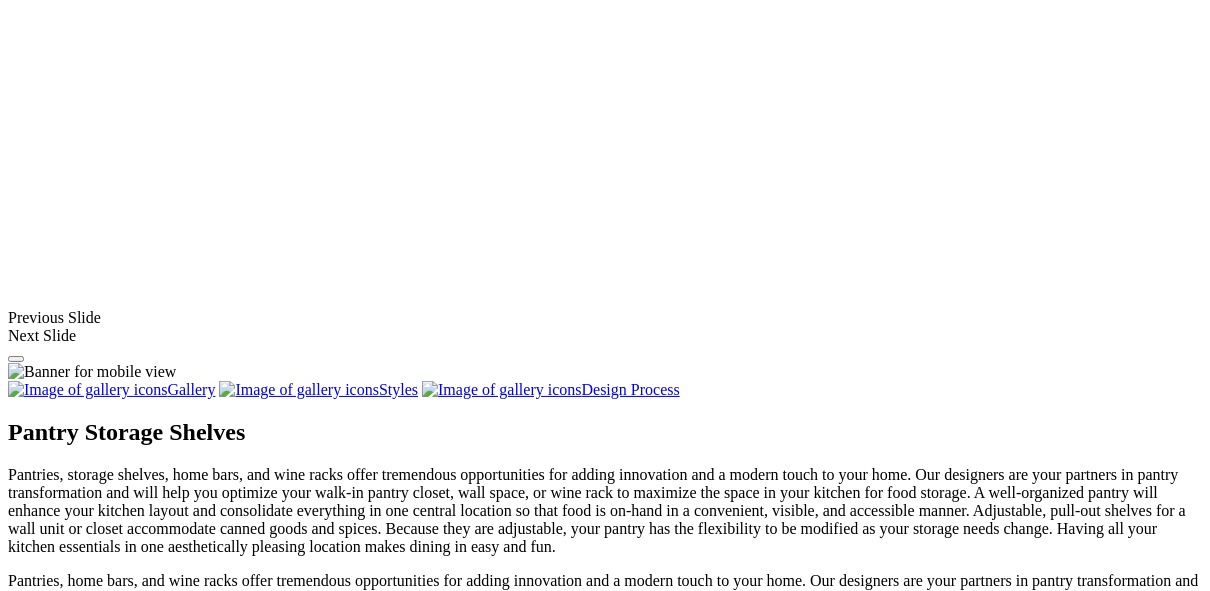 click at bounding box center [354, 1458] 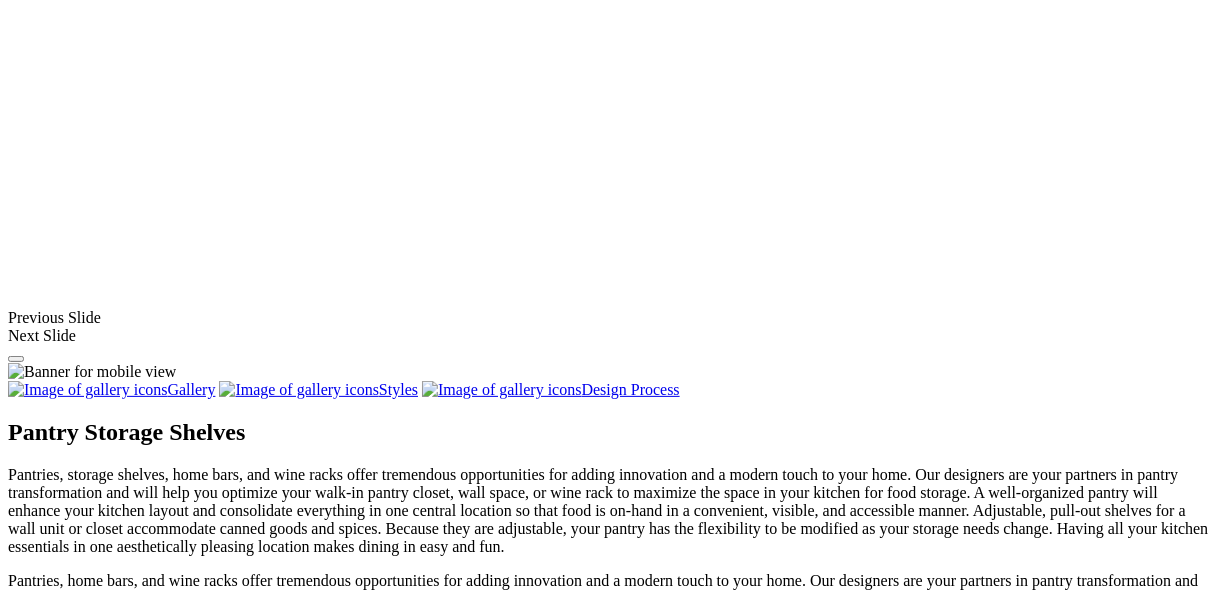 click at bounding box center [8, 38535] 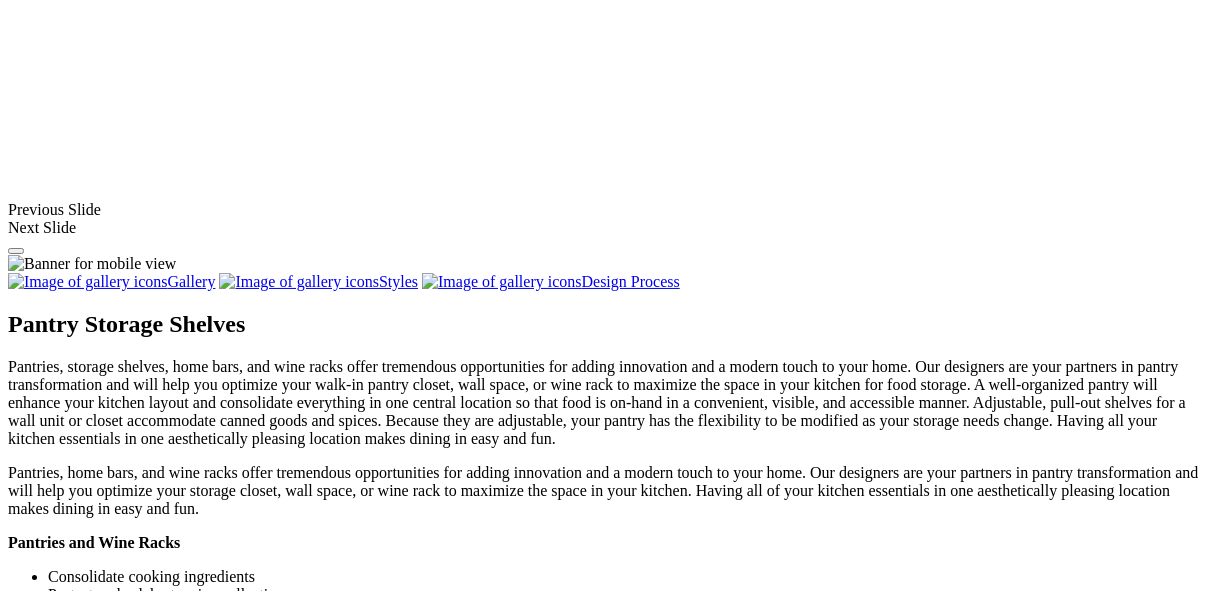 click on "Load More" at bounding box center [44, 1502] 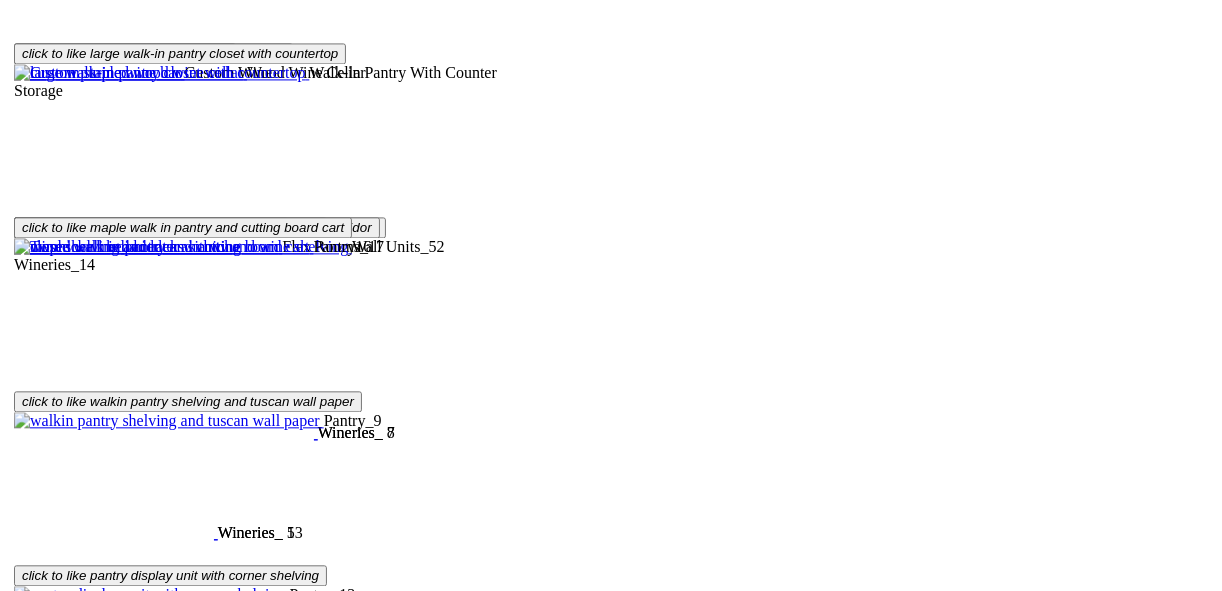 scroll, scrollTop: 2903, scrollLeft: 0, axis: vertical 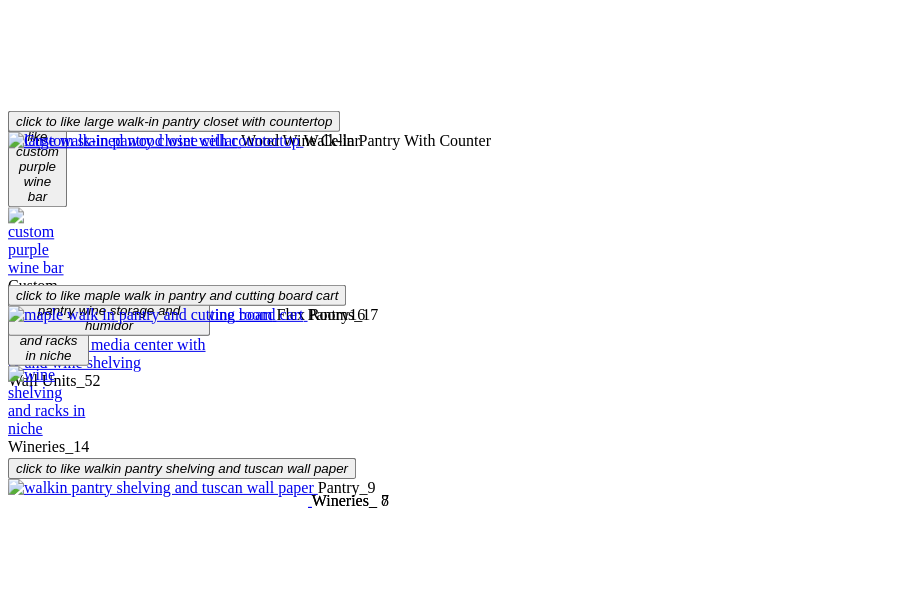 click at bounding box center (112, 1182) 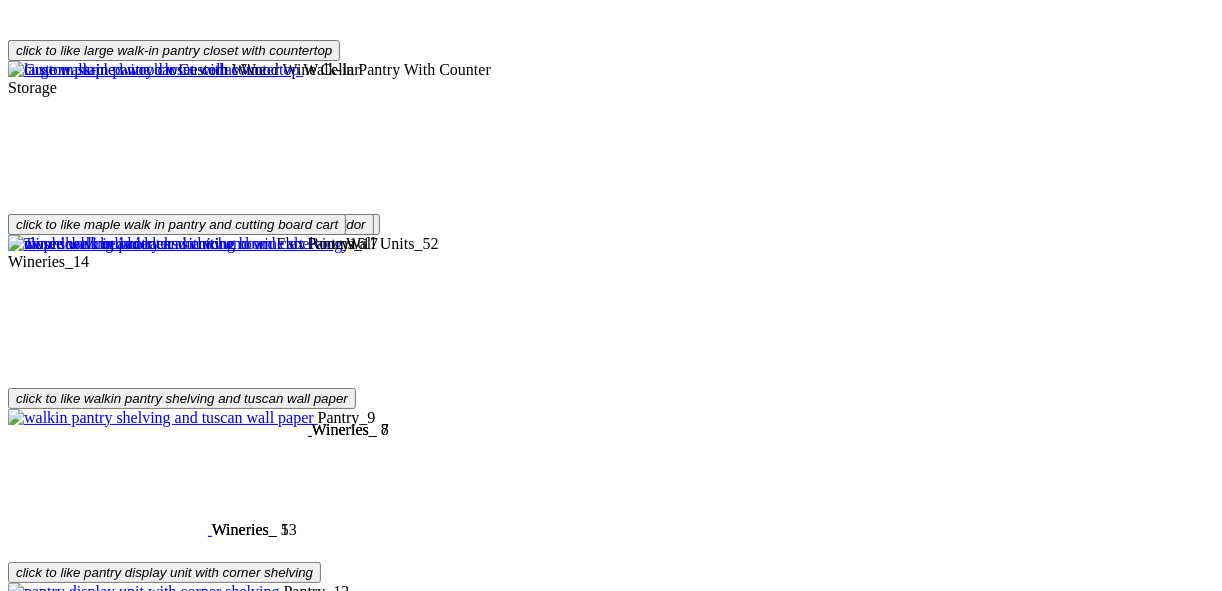 drag, startPoint x: 764, startPoint y: 43, endPoint x: 762, endPoint y: 64, distance: 21.095022 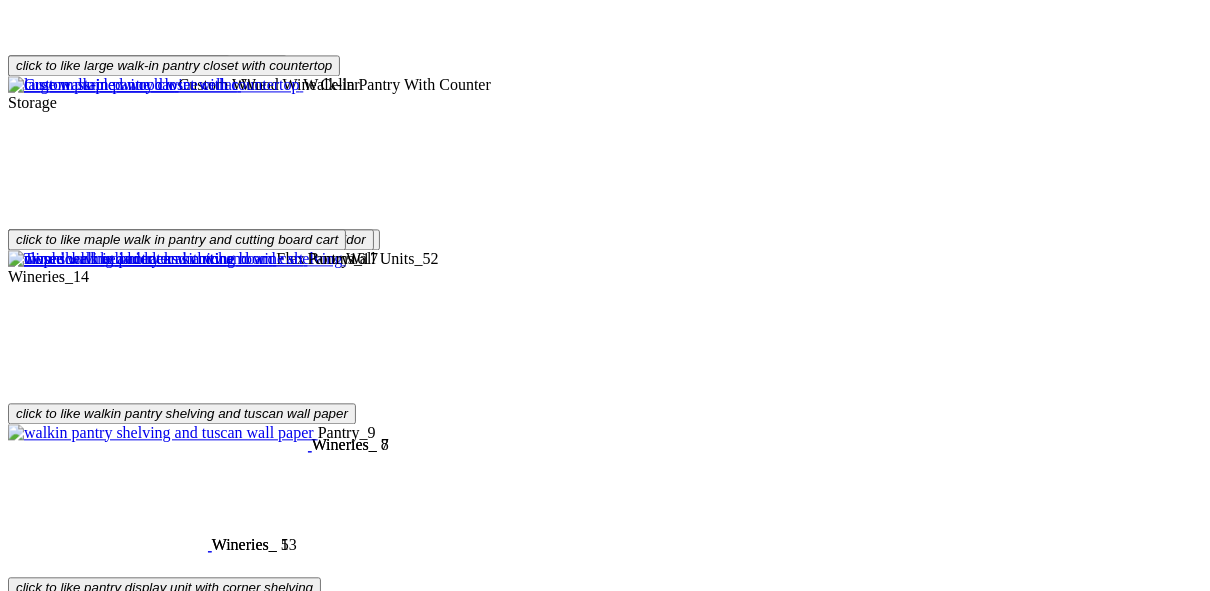 scroll, scrollTop: 2728, scrollLeft: 0, axis: vertical 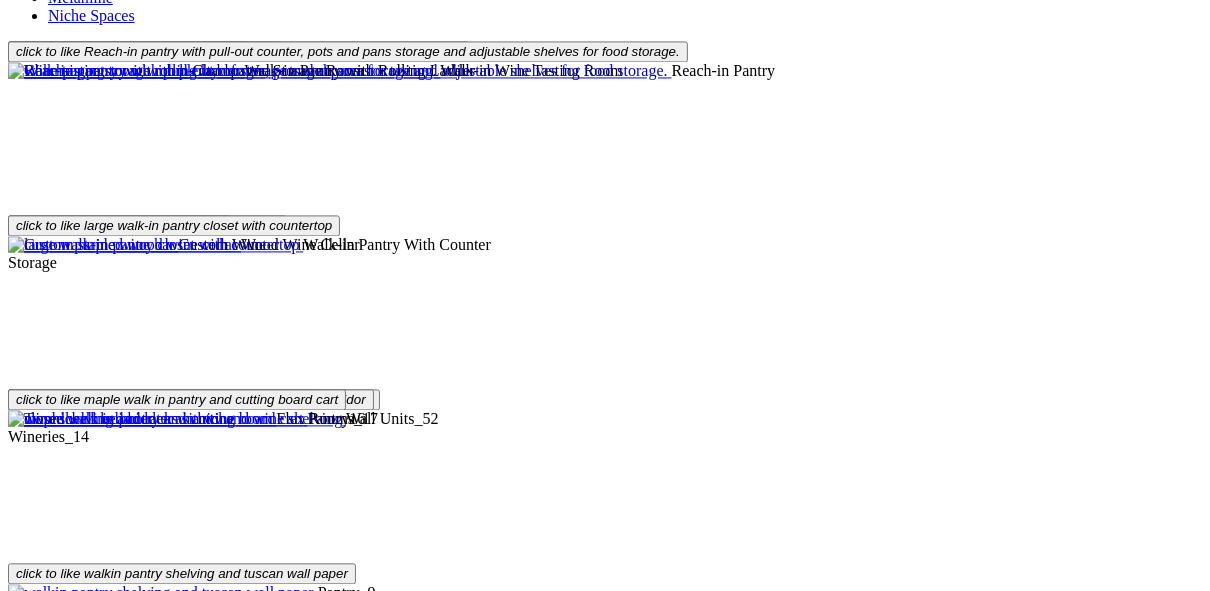 click at bounding box center (193, 1463) 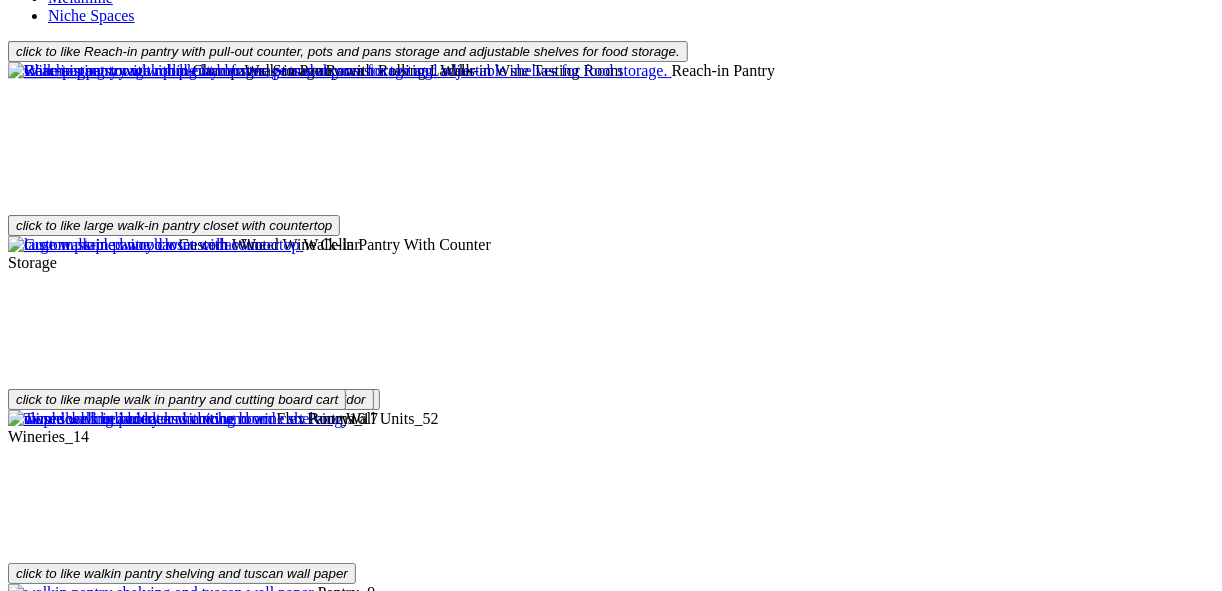 click at bounding box center [8, 38732] 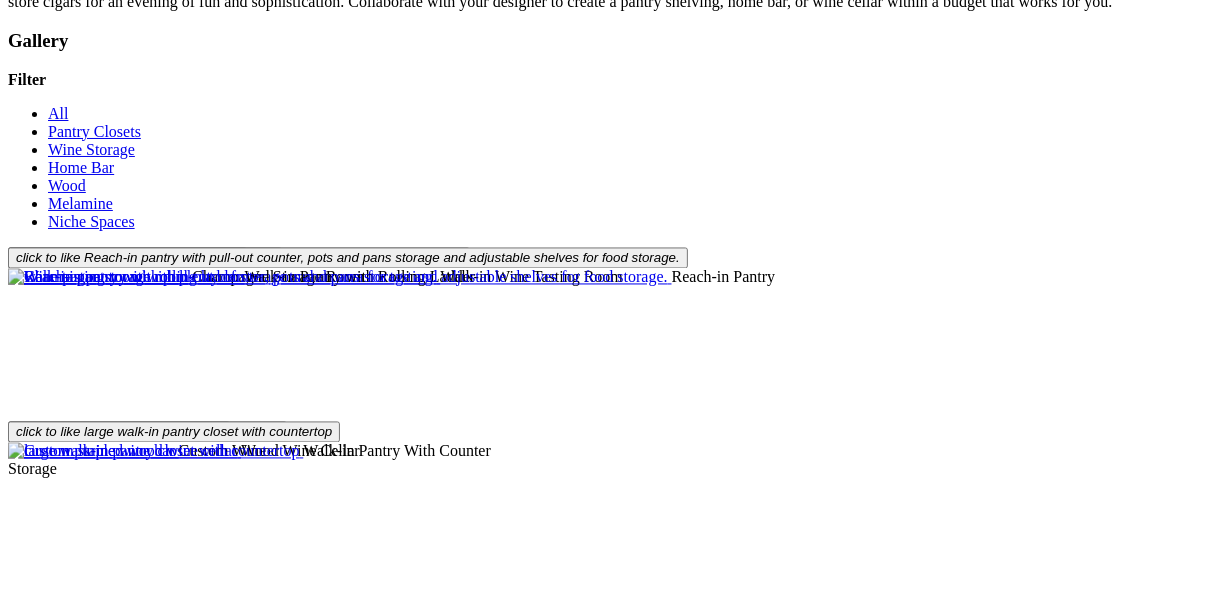 scroll, scrollTop: 2488, scrollLeft: 0, axis: vertical 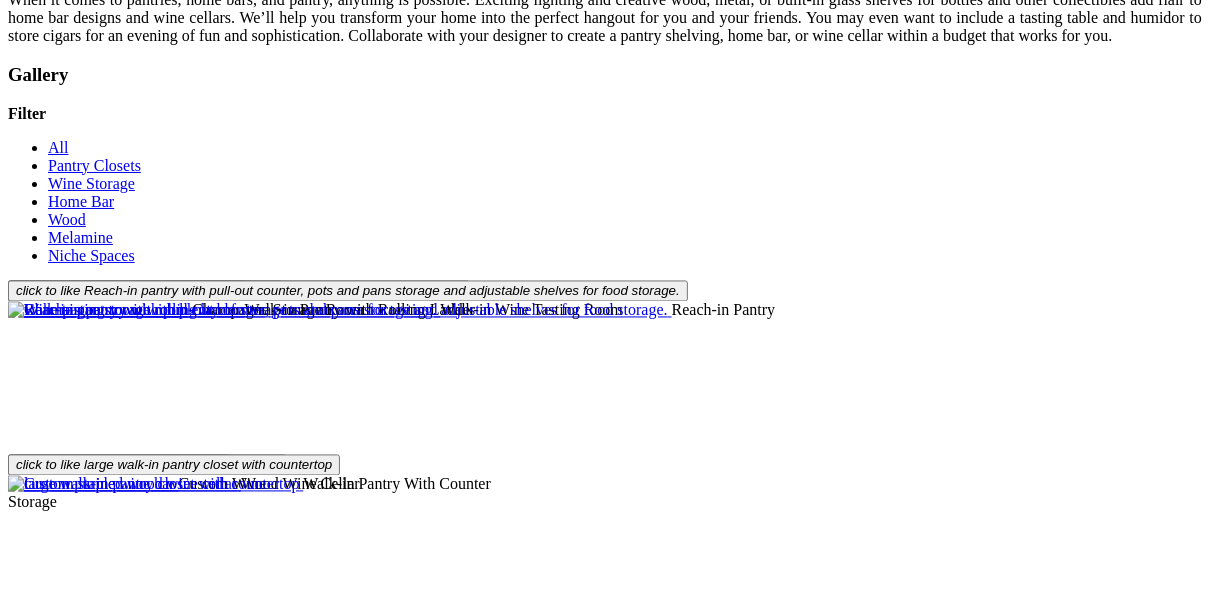 click at bounding box center [126, 1355] 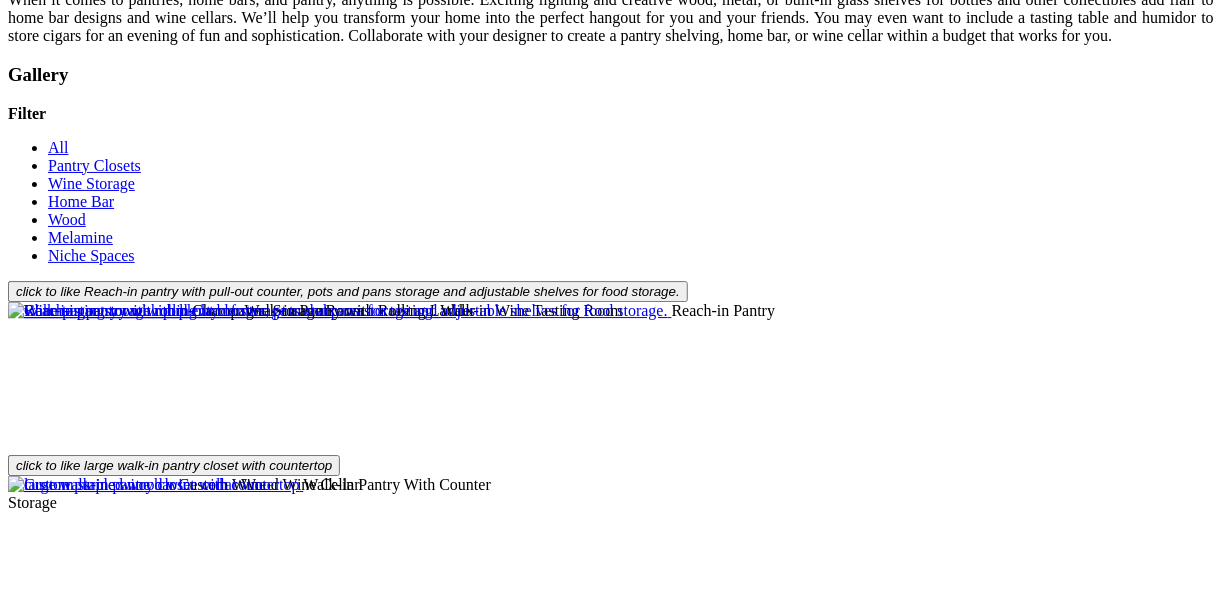 click at bounding box center [8, 38954] 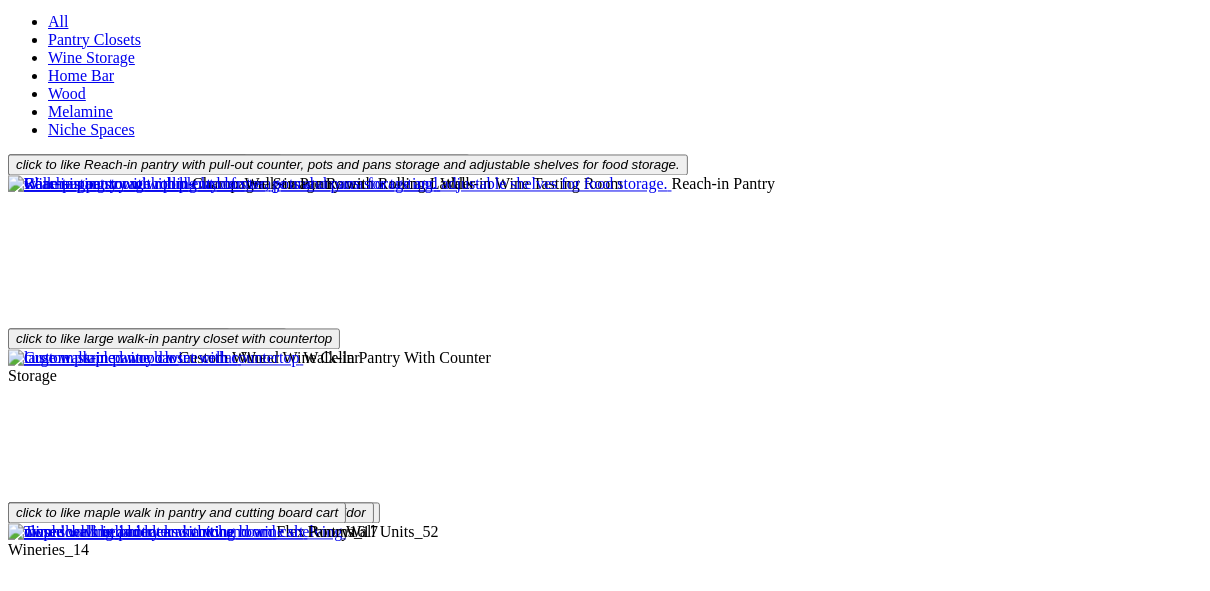 scroll, scrollTop: 2564, scrollLeft: 0, axis: vertical 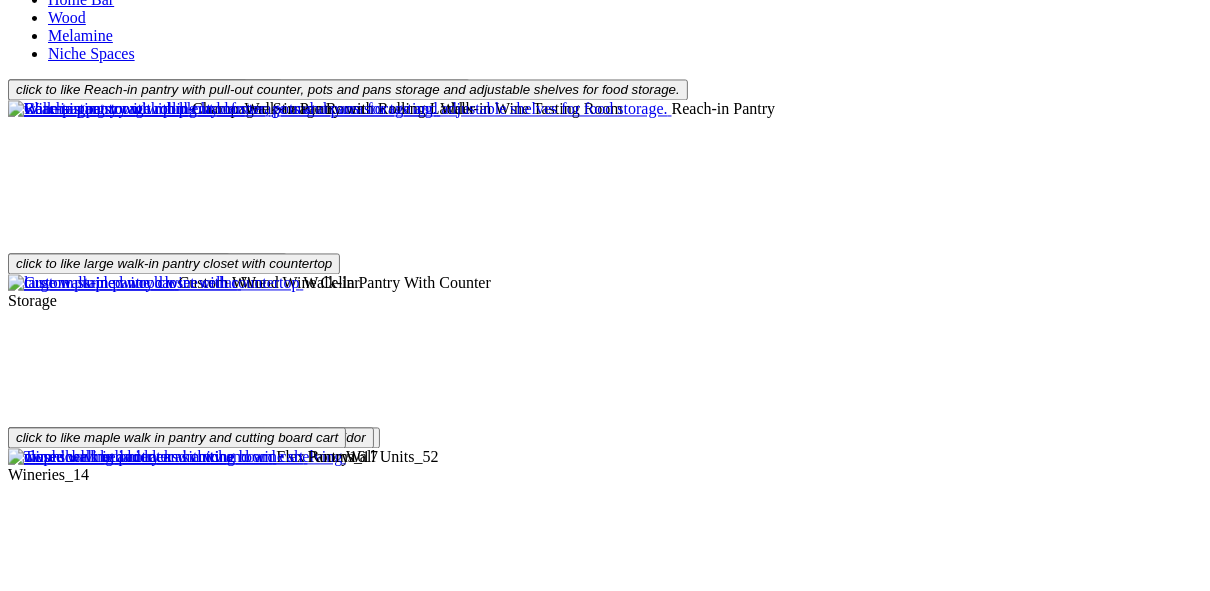 click on "Walk-in Closets" at bounding box center (139, -1750) 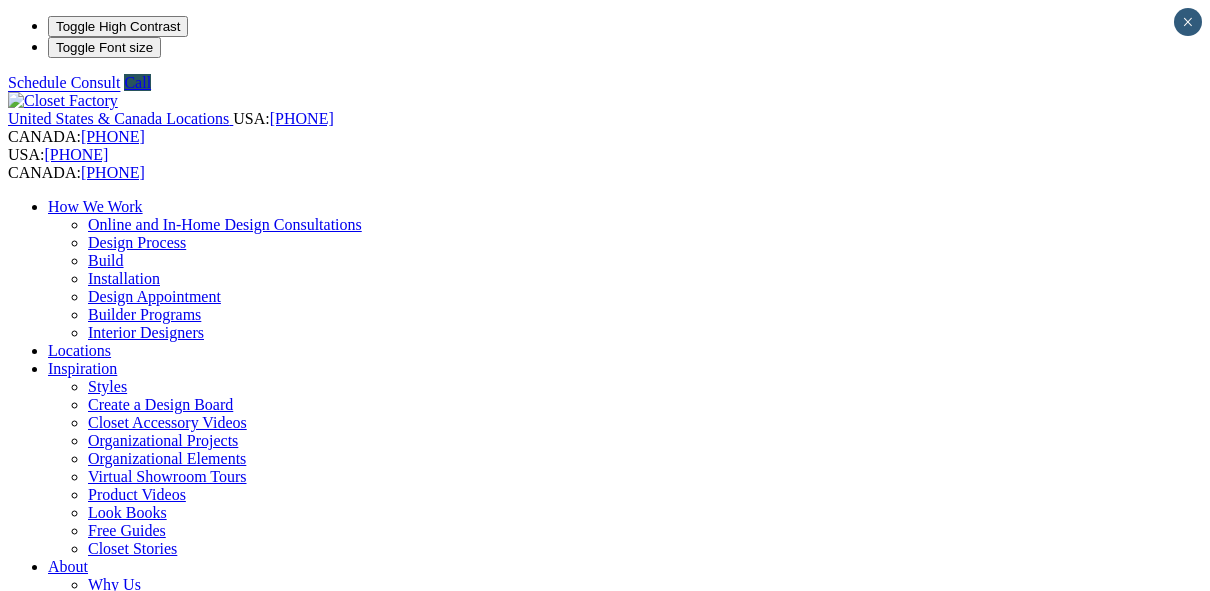 scroll, scrollTop: 0, scrollLeft: 0, axis: both 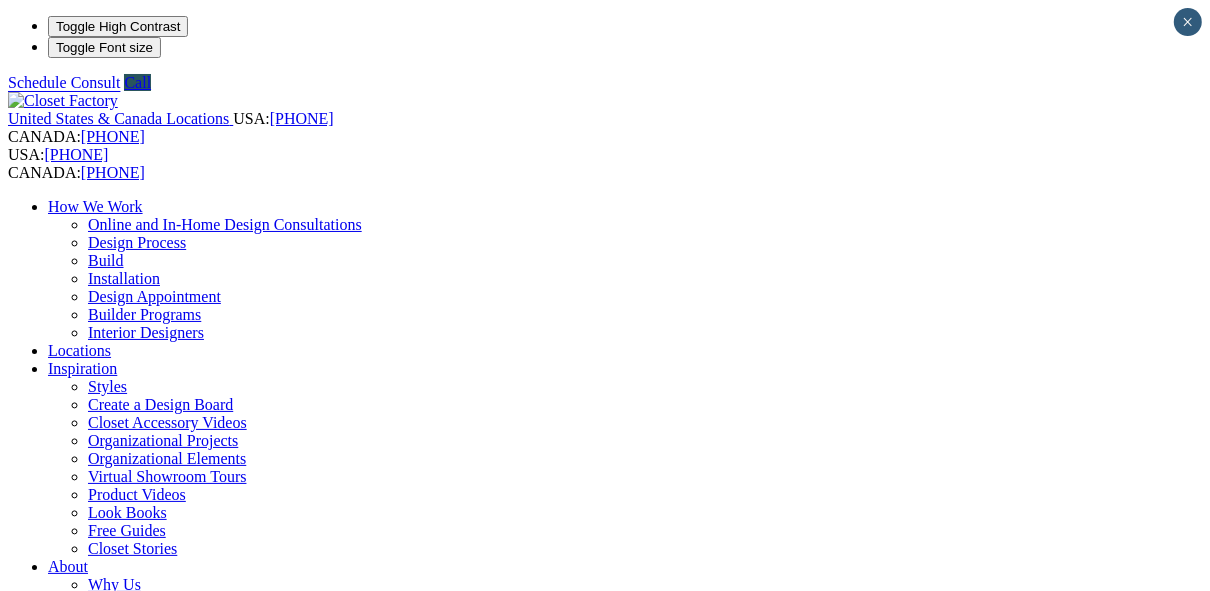 click on "Custom Closets" at bounding box center [98, 832] 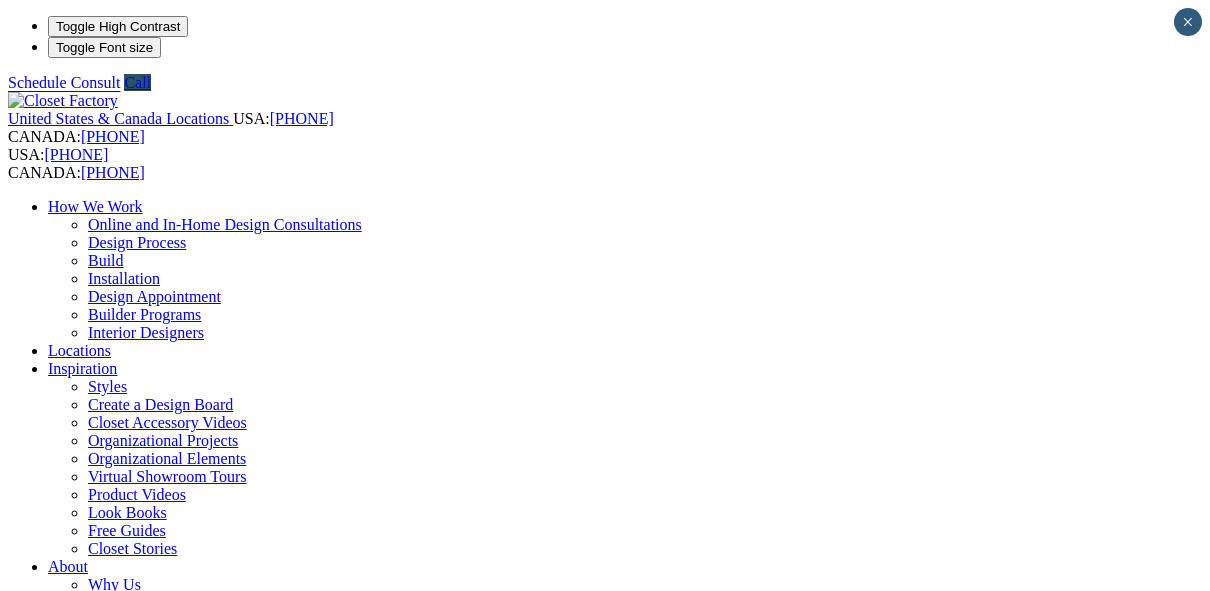 scroll, scrollTop: 0, scrollLeft: 0, axis: both 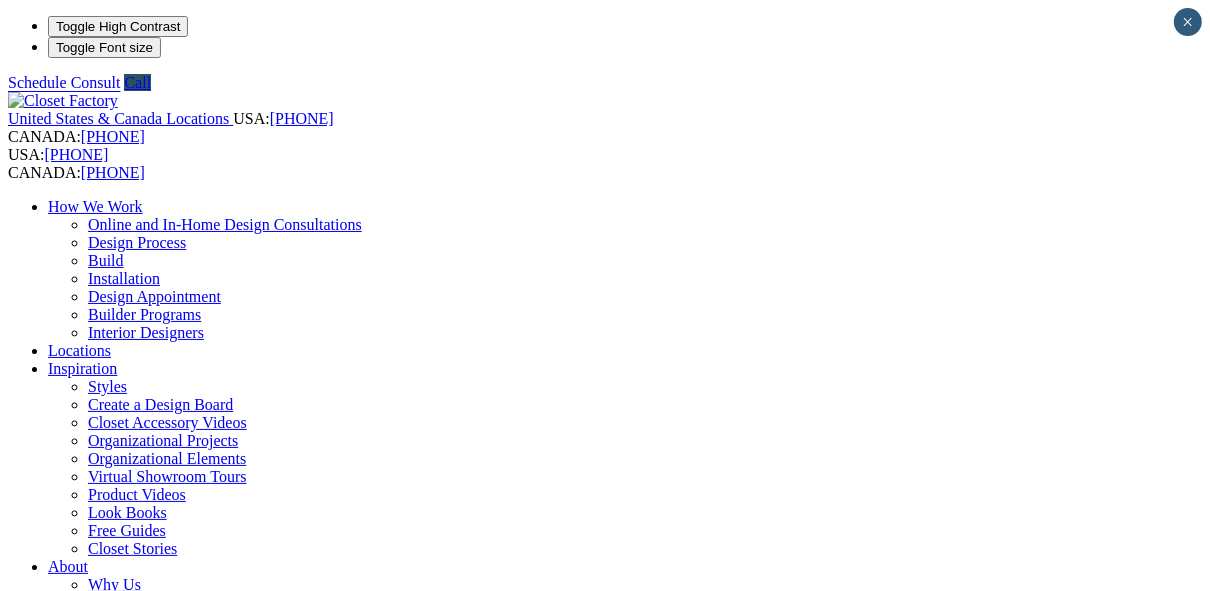 click on "Wine & Pantry" at bounding box center (136, 1246) 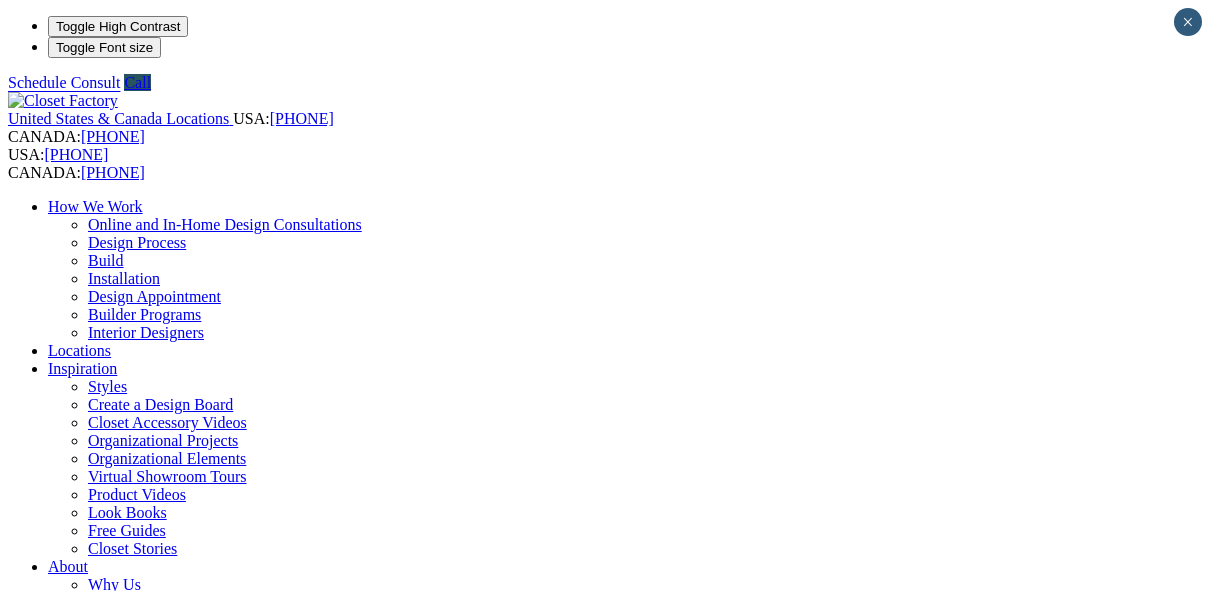 scroll, scrollTop: 0, scrollLeft: 0, axis: both 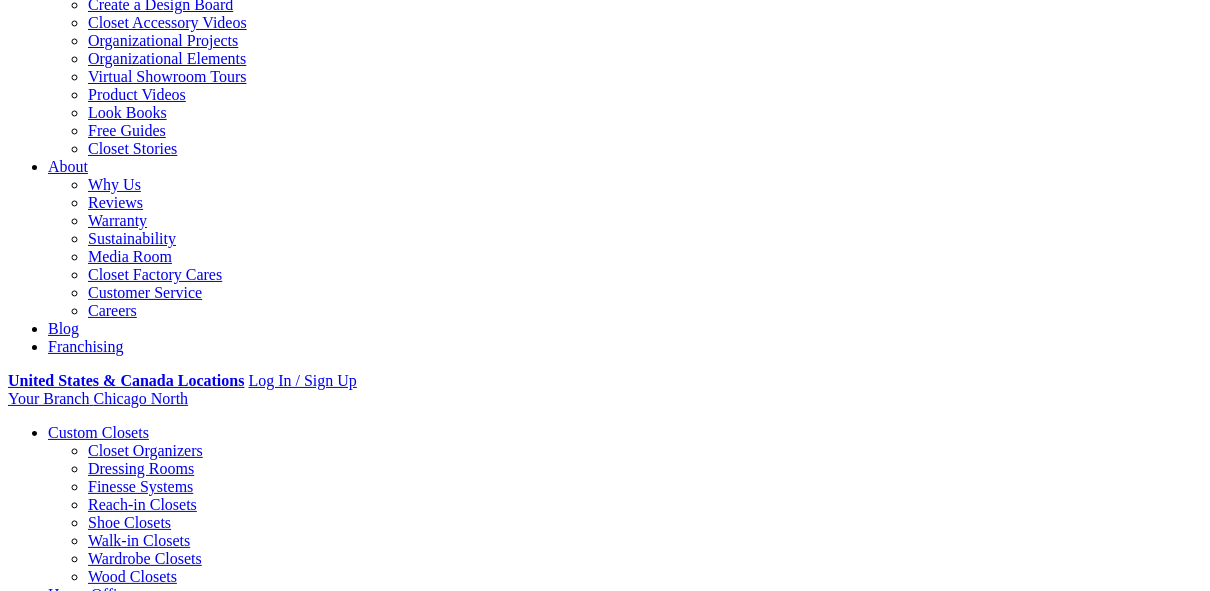click on "Gallery" at bounding box center (111, 1612) 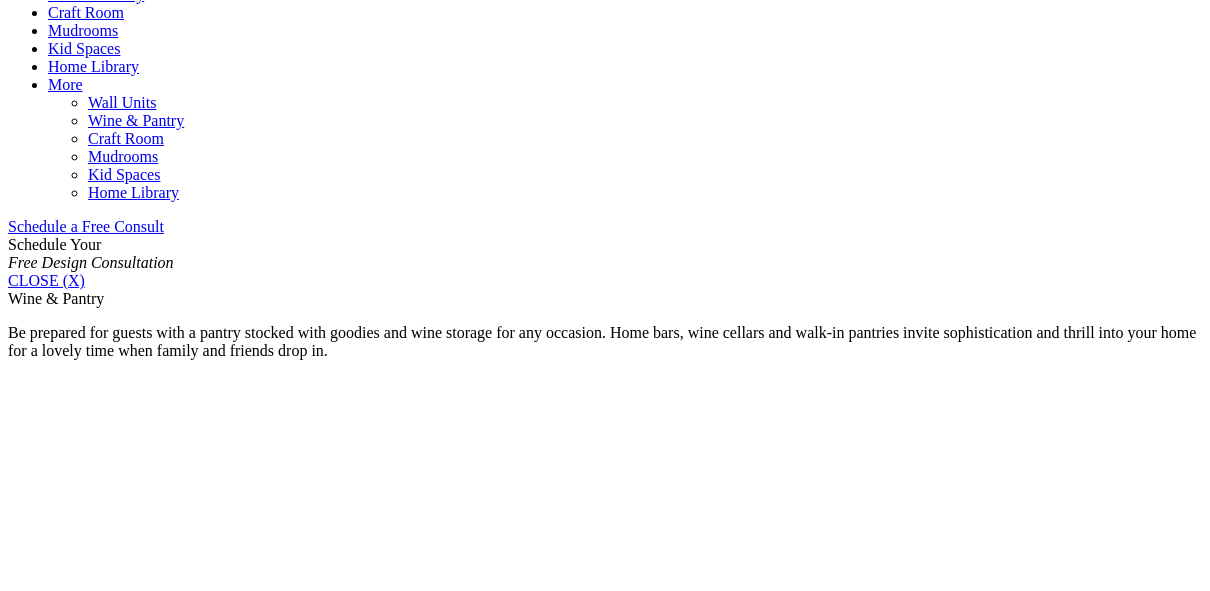 scroll, scrollTop: 1143, scrollLeft: 0, axis: vertical 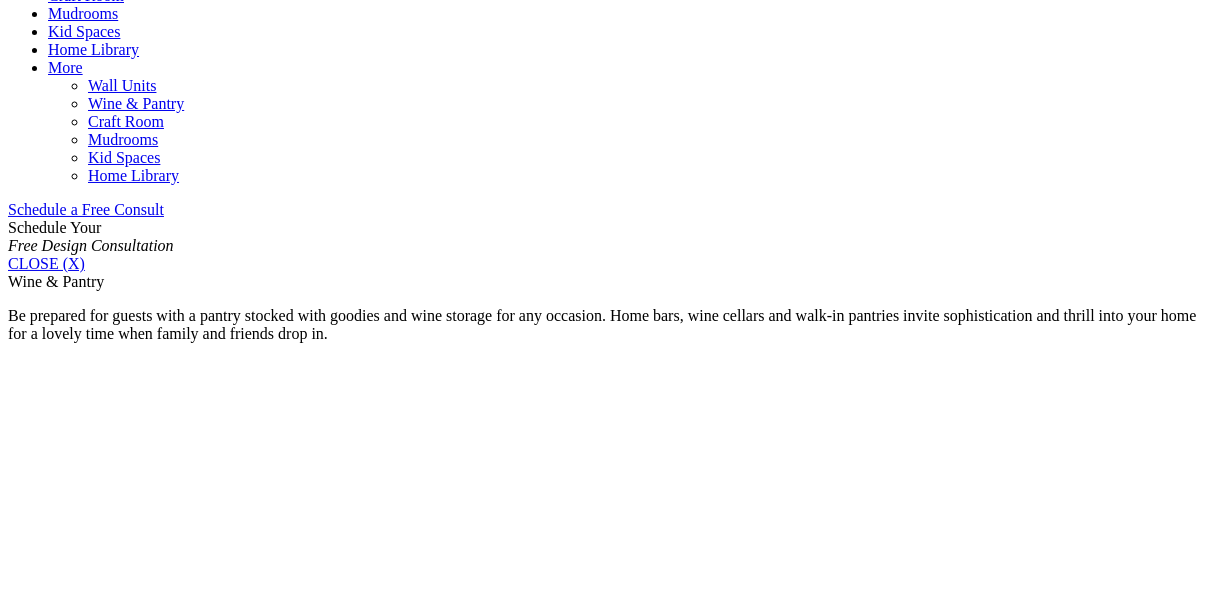 click on "Pantry Closets" at bounding box center [94, 1618] 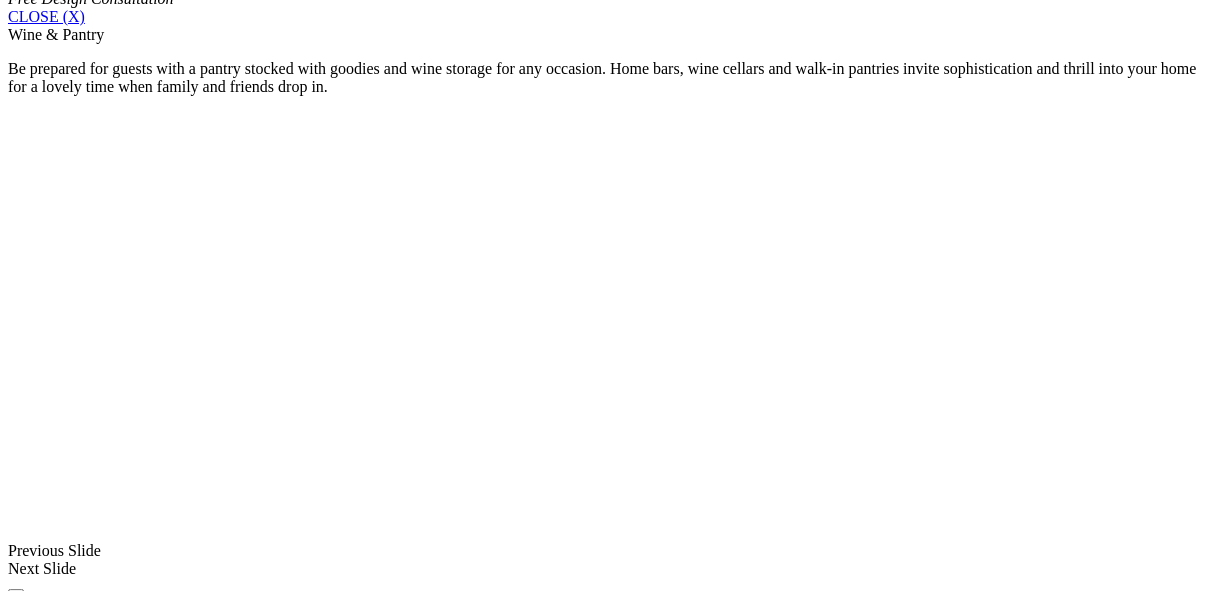 scroll, scrollTop: 1463, scrollLeft: 0, axis: vertical 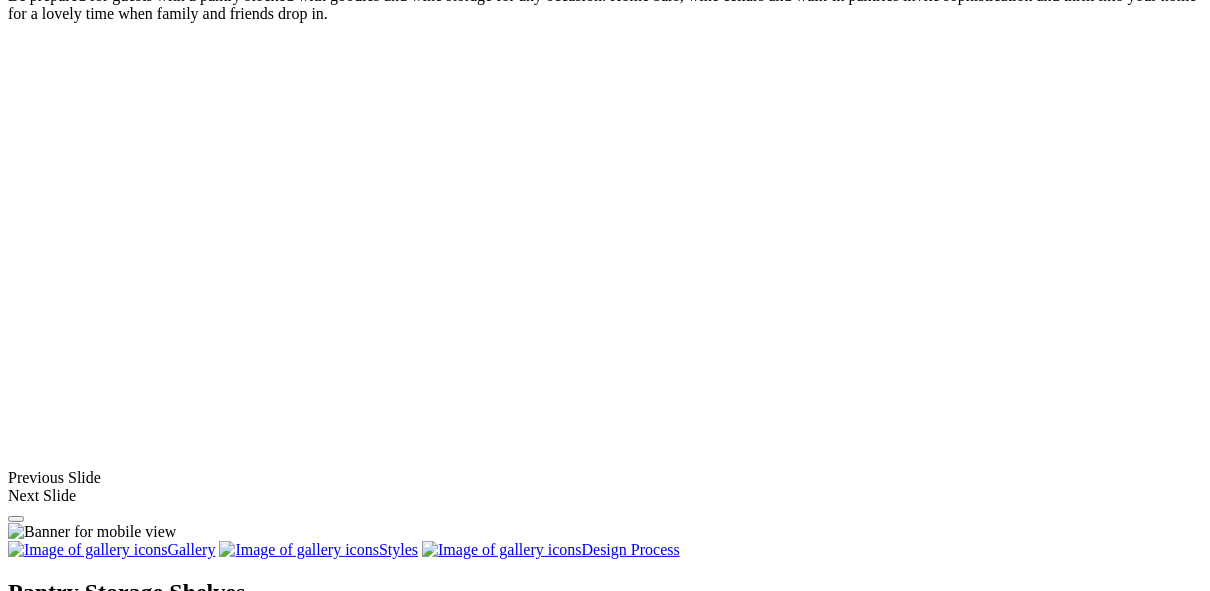 click at bounding box center [354, 1618] 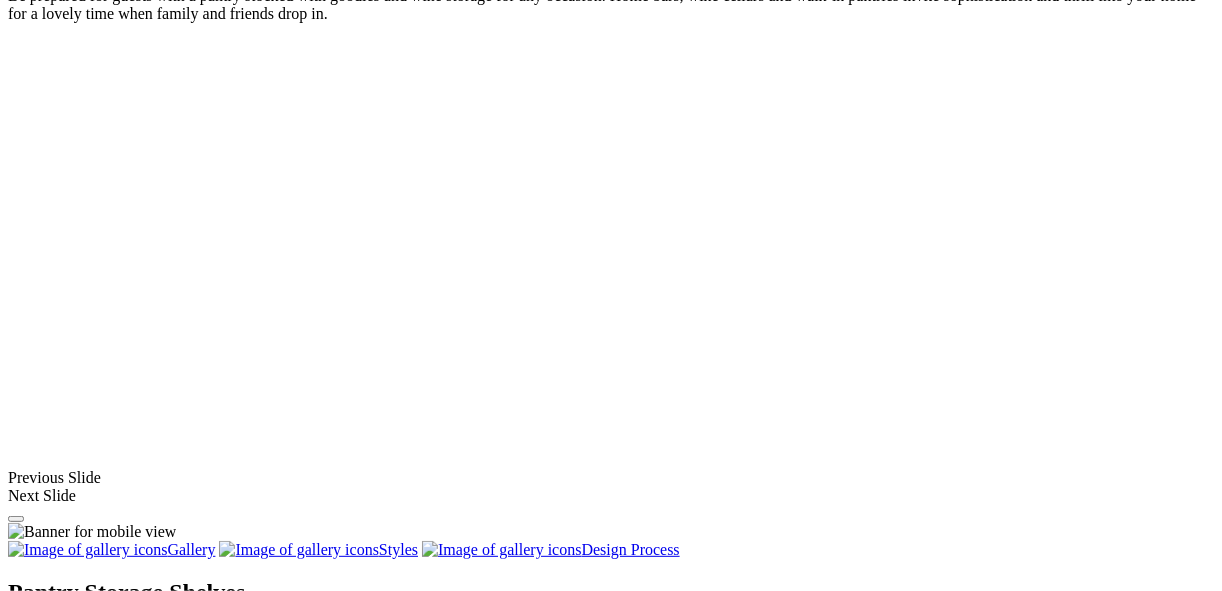 click at bounding box center (8, 38695) 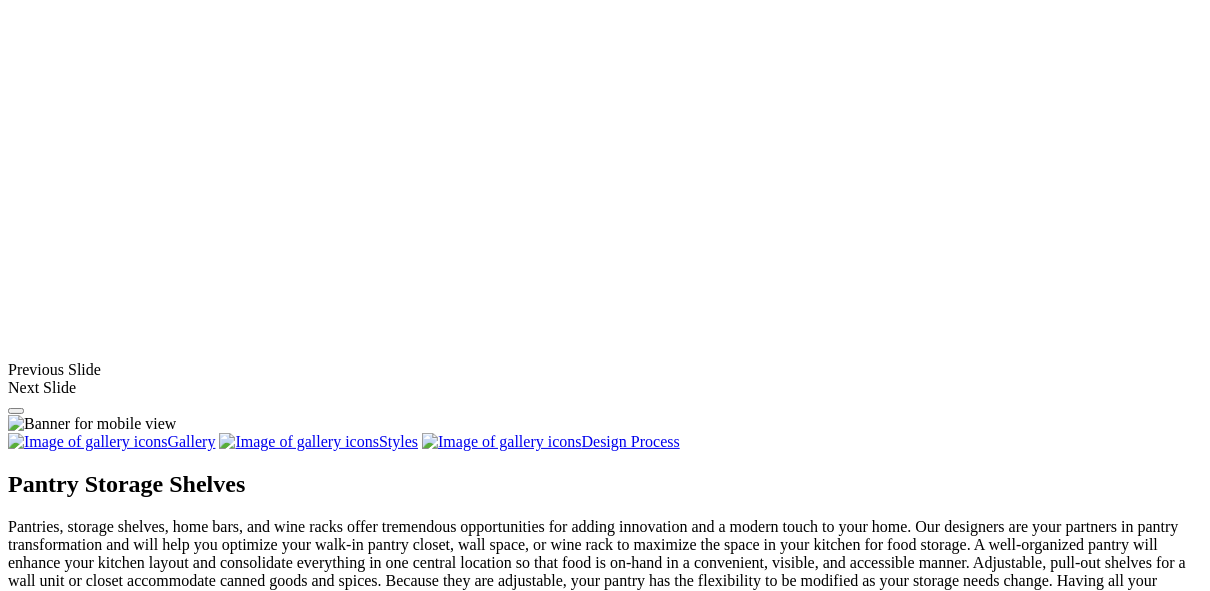 click on "click to like white adjustable shelving in closet" at bounding box center (378, 1490) 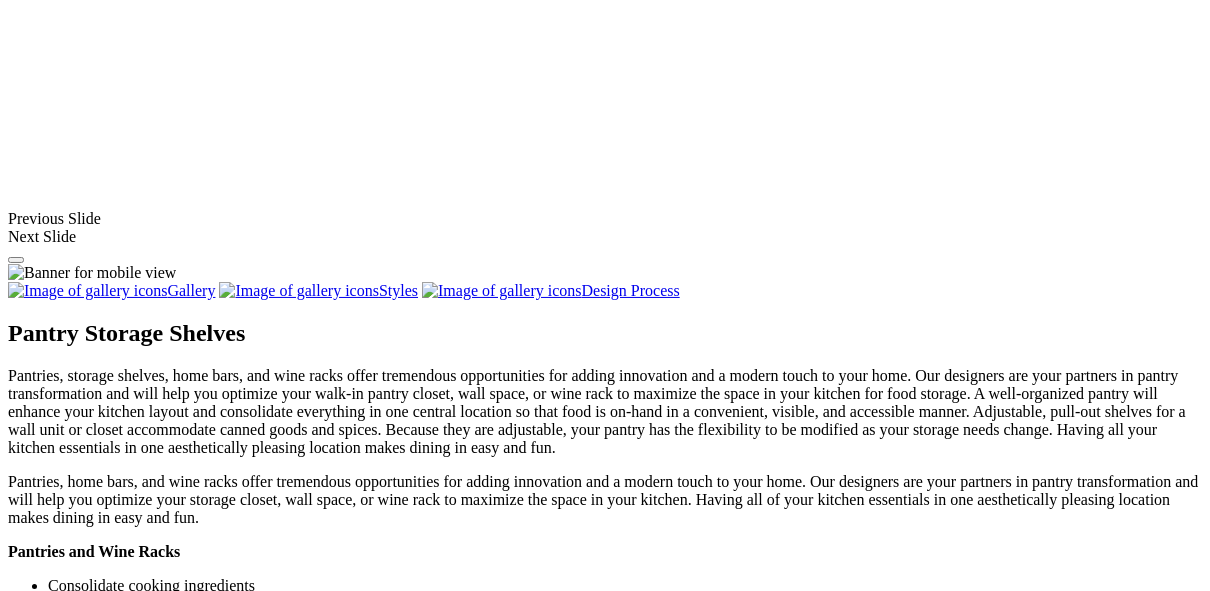 scroll, scrollTop: 1623, scrollLeft: 0, axis: vertical 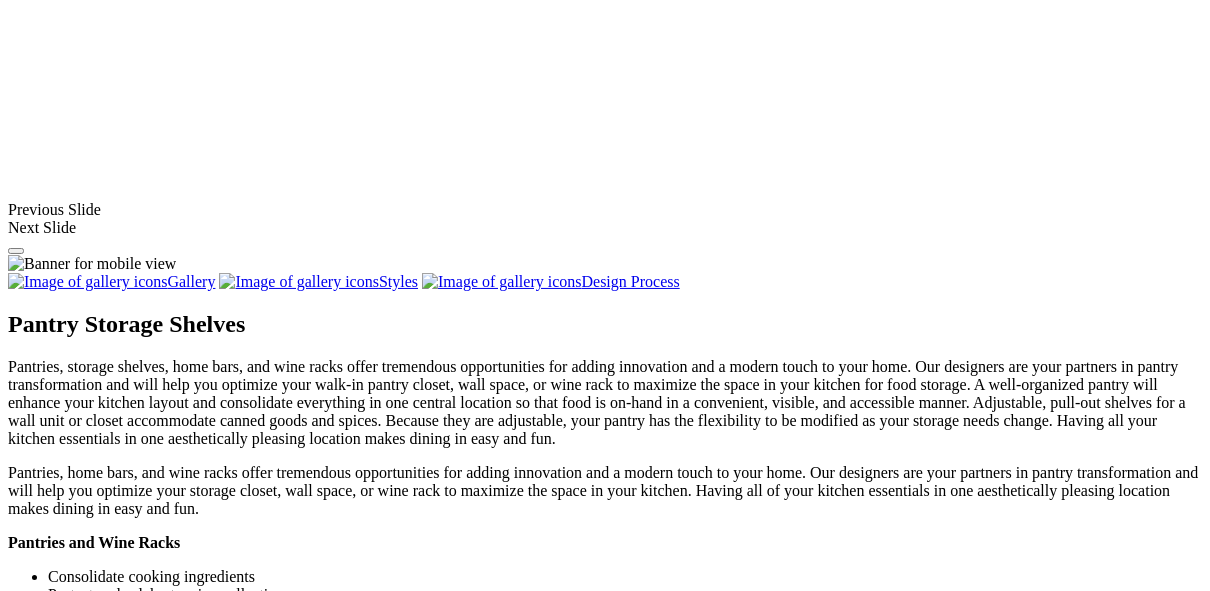 click at bounding box center (354, 1350) 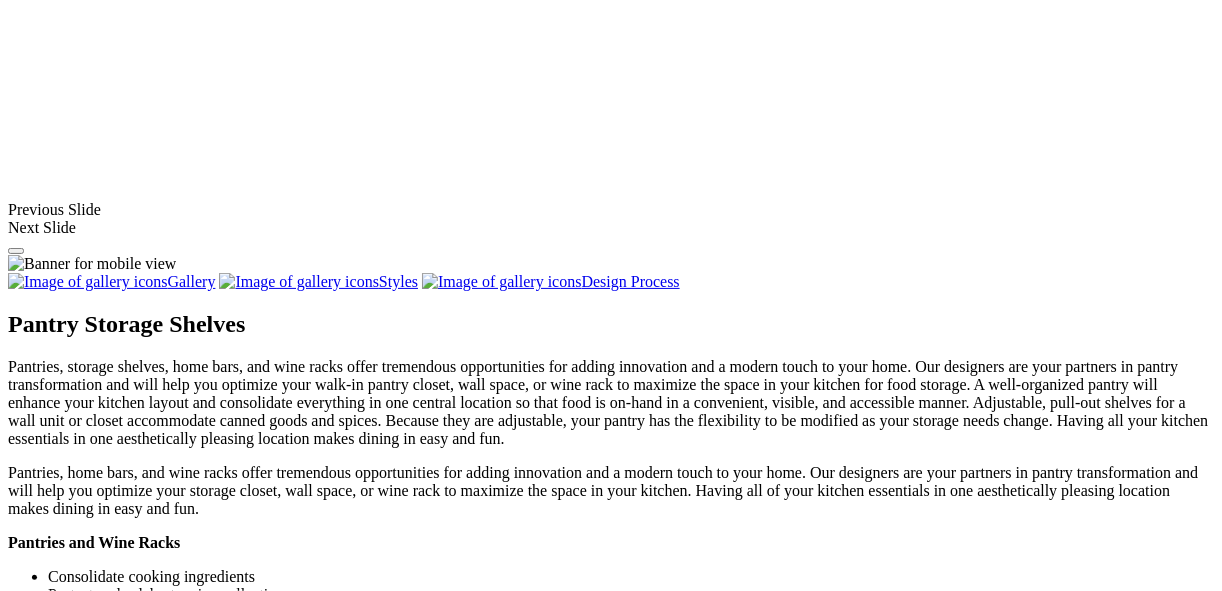 click at bounding box center [126, 38251] 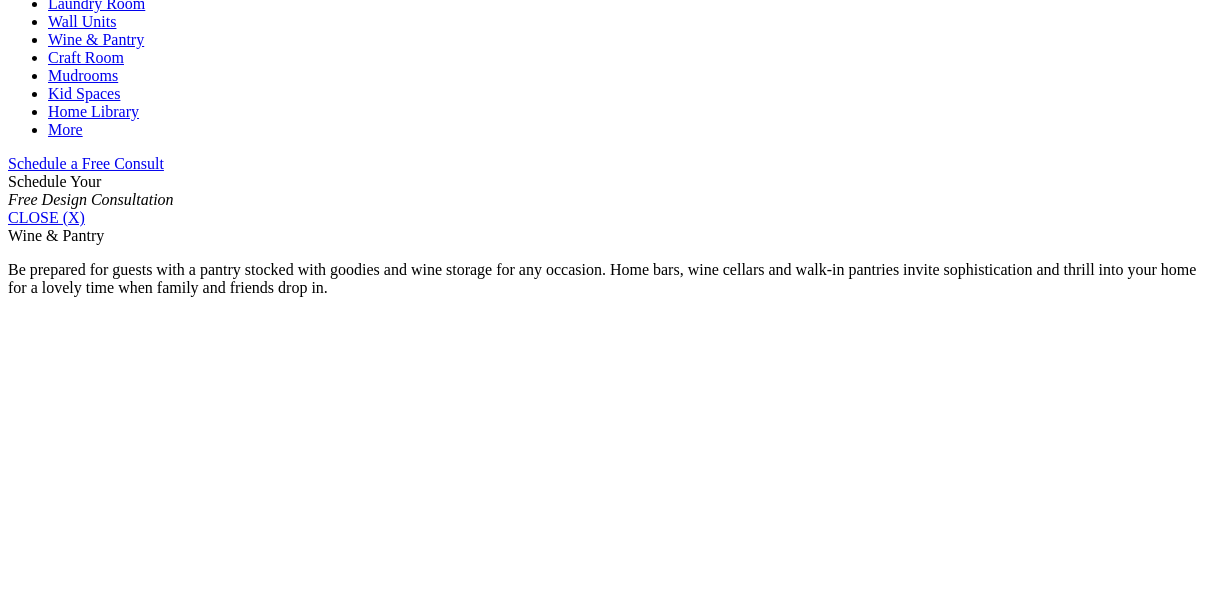 scroll, scrollTop: 1063, scrollLeft: 0, axis: vertical 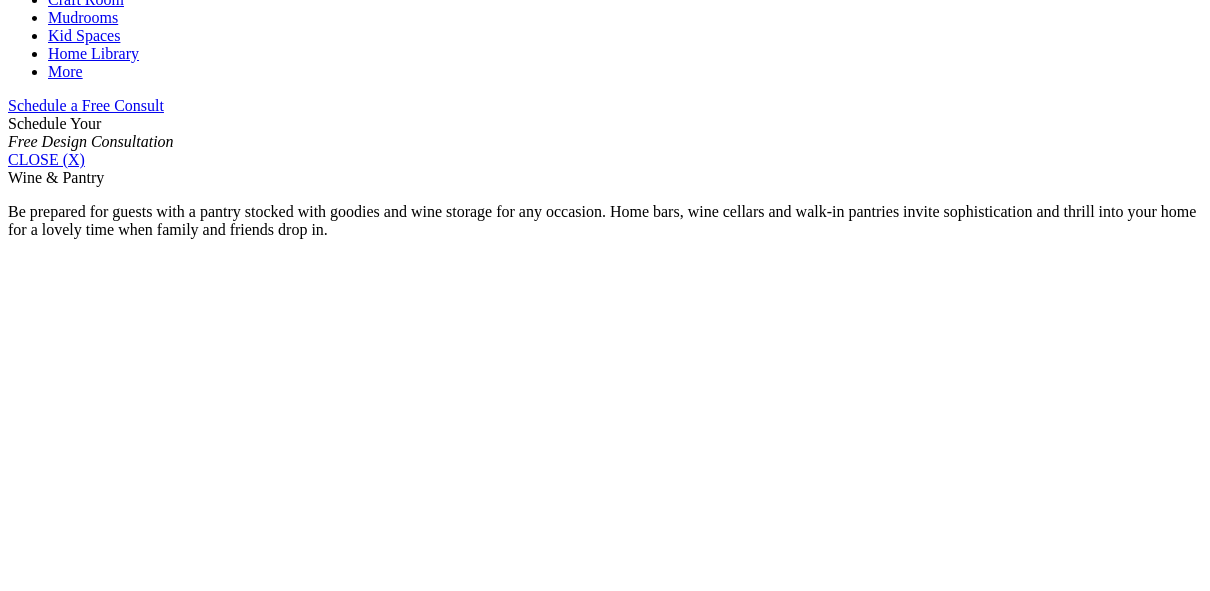 click on "Walk-in Closets" at bounding box center (139, -199) 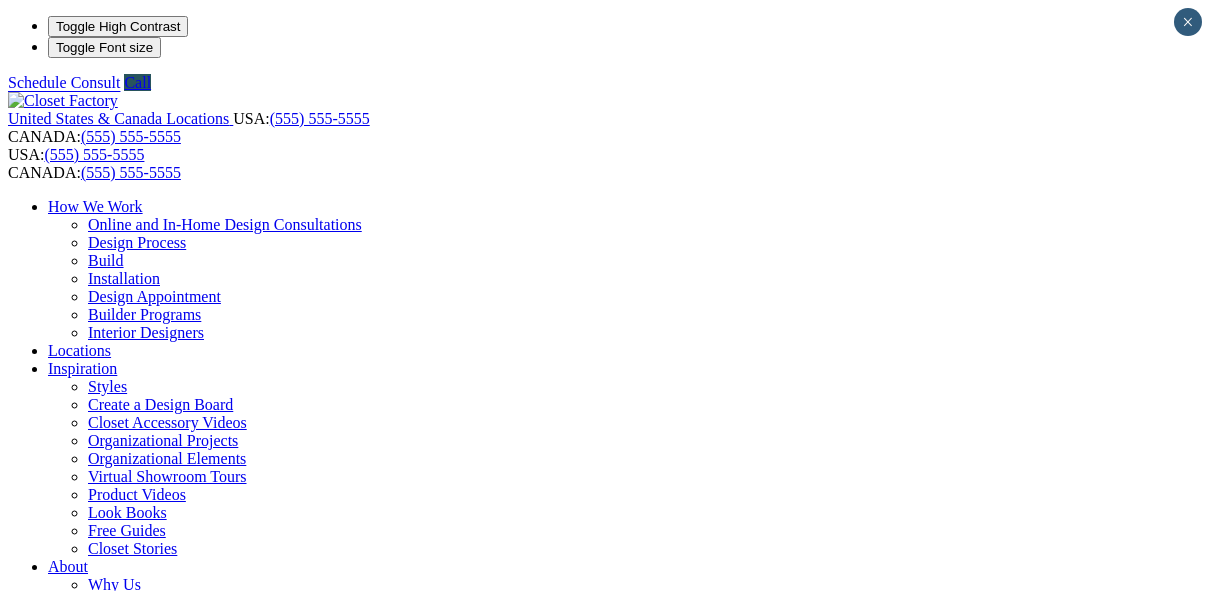 scroll, scrollTop: 0, scrollLeft: 0, axis: both 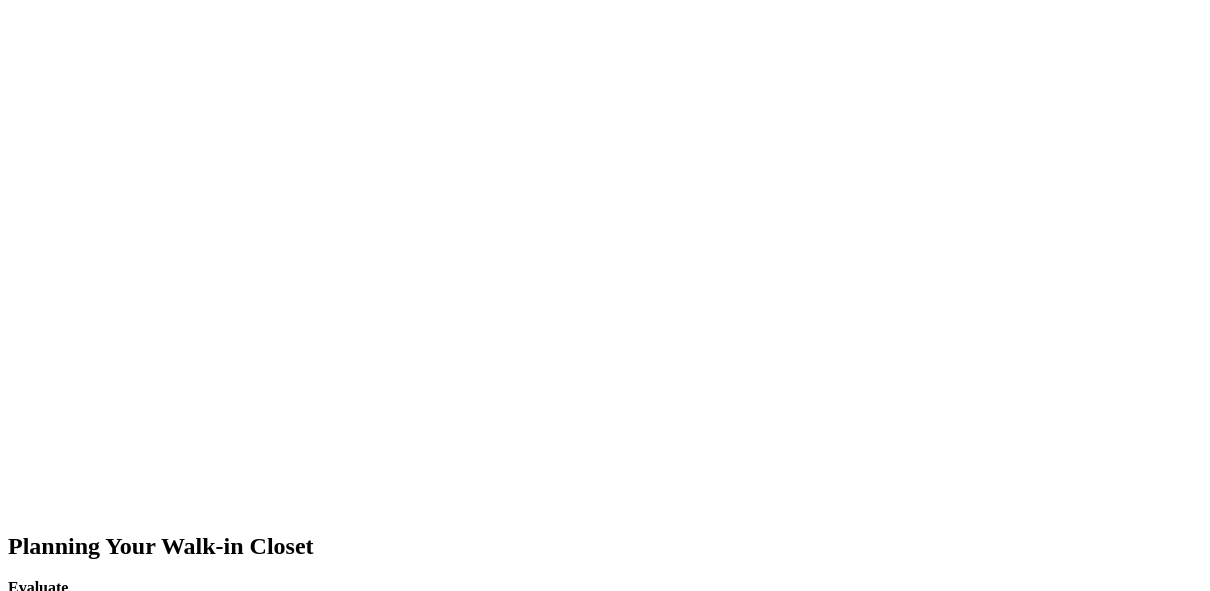 click on "next" at bounding box center (605, 1685) 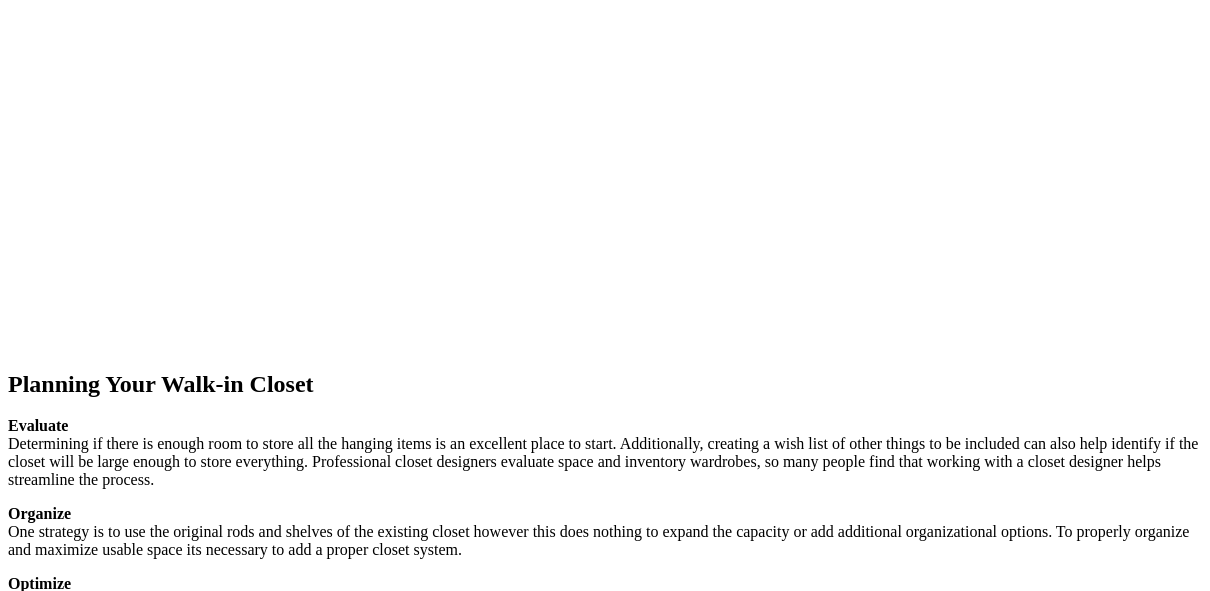 click on "Walk-in Closets
These types of closets are very much in demand. The bigger the better so that the walk-in can be transformed into more than a place to store one's wardrobe.
Free Design Appointment Walk-in Closets As Personal Havens A well-equipped walk-in closet is essential to many homeowners these days. These storage areas have evolved into personalized spaces that are much more than a place to keep clothing. Men and woman both want these customized closets to be as awe-inspiring as the rest of their homes. The master bedroom’s walk-in closet or closets make a distinct style statement frequently showcasing one’s wardrobe so that it mimics the layout of a small yet chic boutique. Closet with Many Uses Style and Function Essential Amenity Custom System Decorated Like Rooms One thing has become clear the walk-in closet has become a unique and one-of-a-kind space.
Planning Your Walk-in Closet Evaluate Organize Optimize Ambiance Walls Lighting Flooring Staging
prev next" at bounding box center (605, 3638) 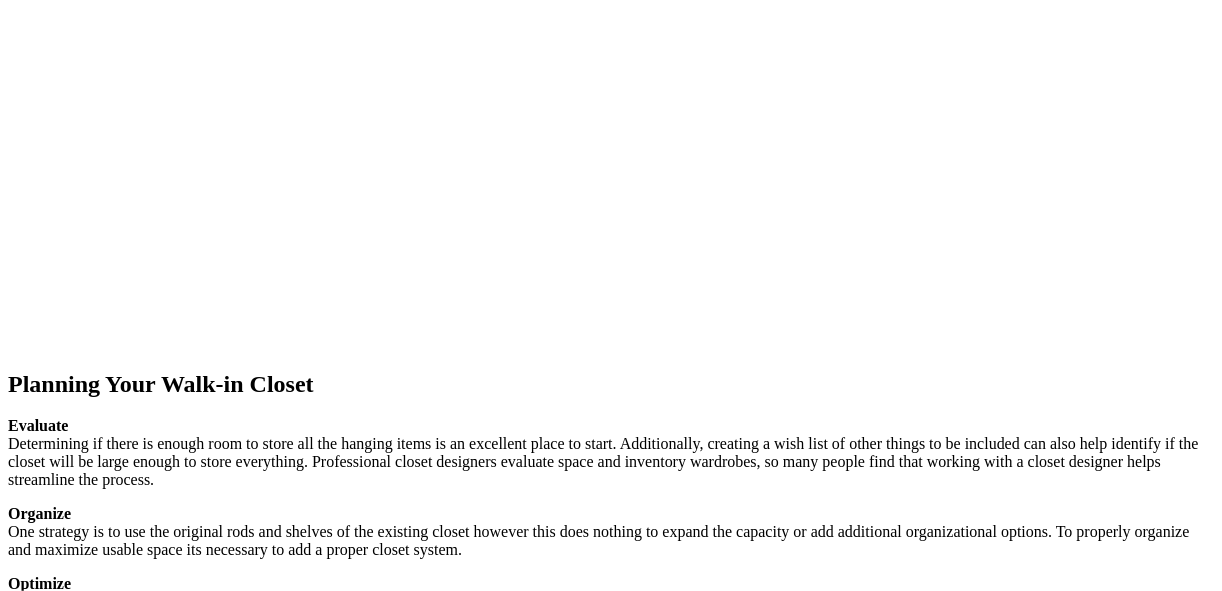 click at bounding box center (8, 9597) 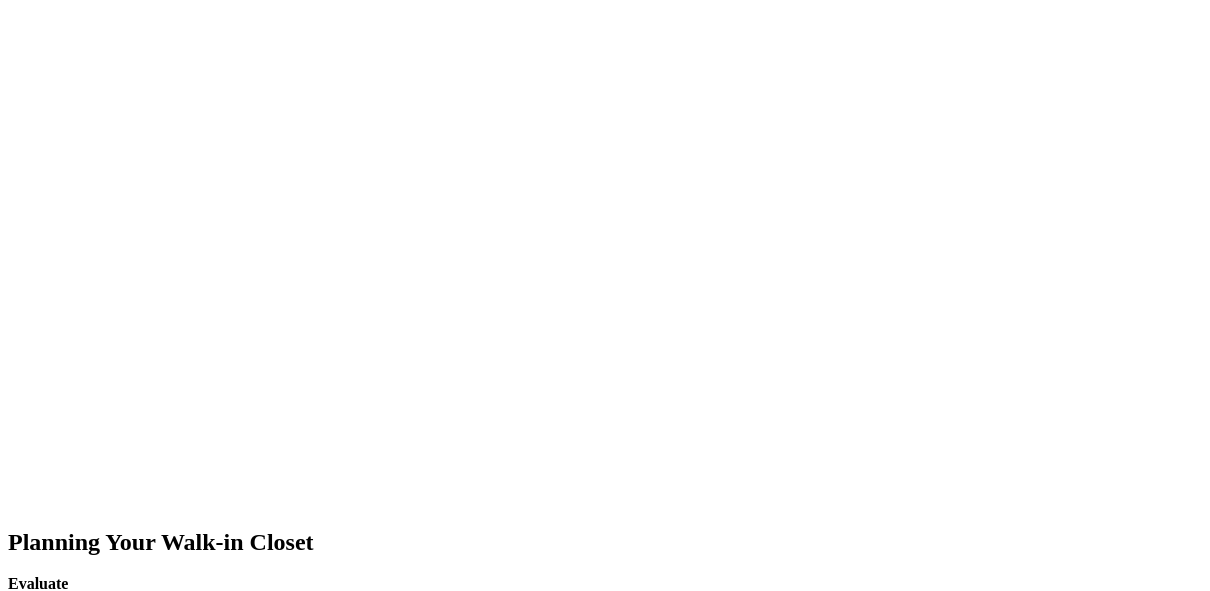 scroll, scrollTop: 2482, scrollLeft: 0, axis: vertical 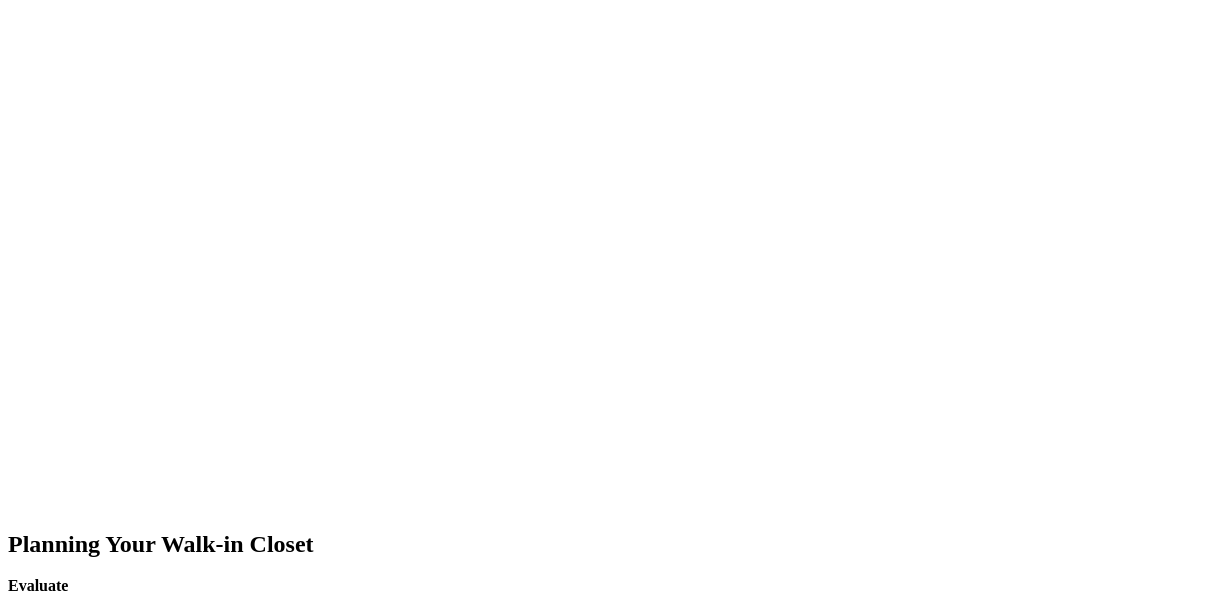 click at bounding box center (-1003, 1620) 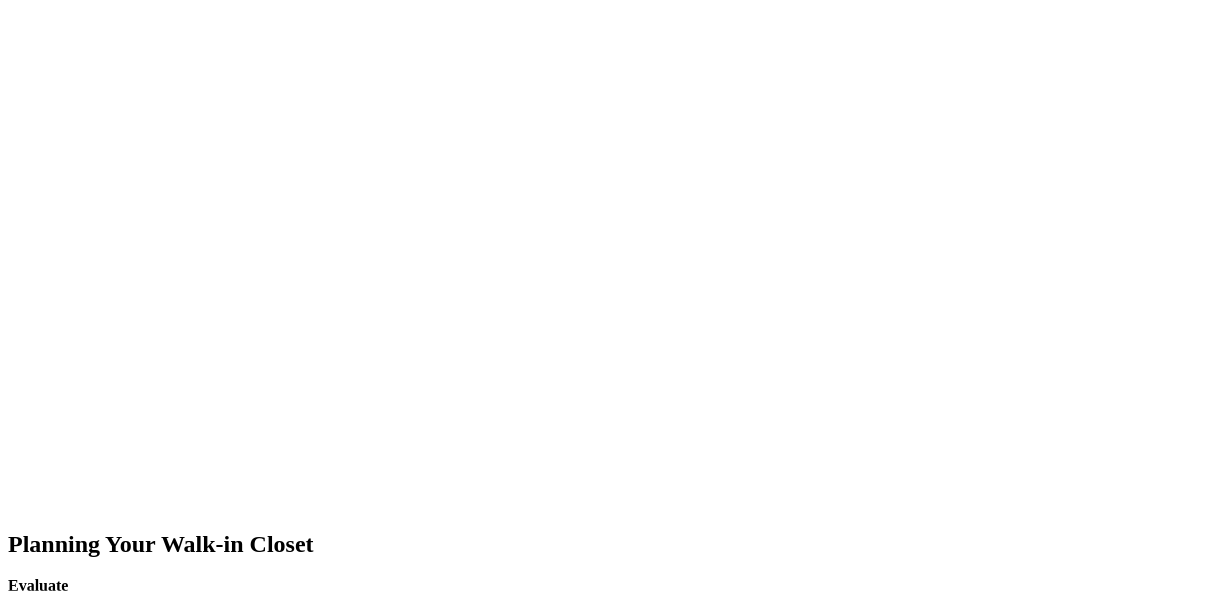 click at bounding box center [8, 9739] 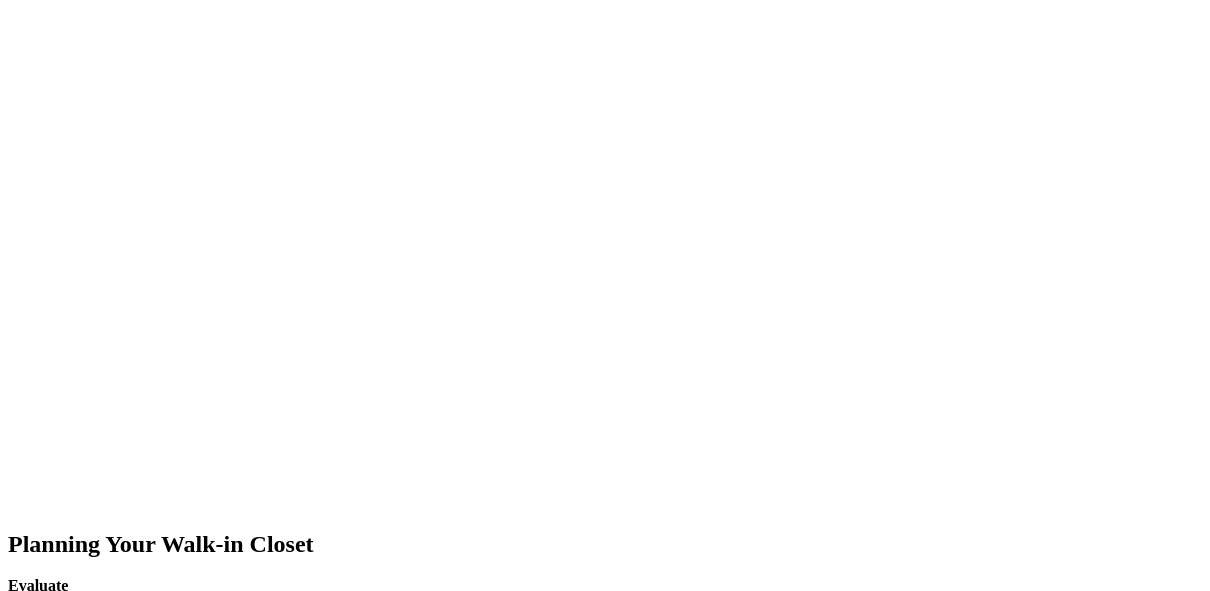 click on "next" at bounding box center [605, 1683] 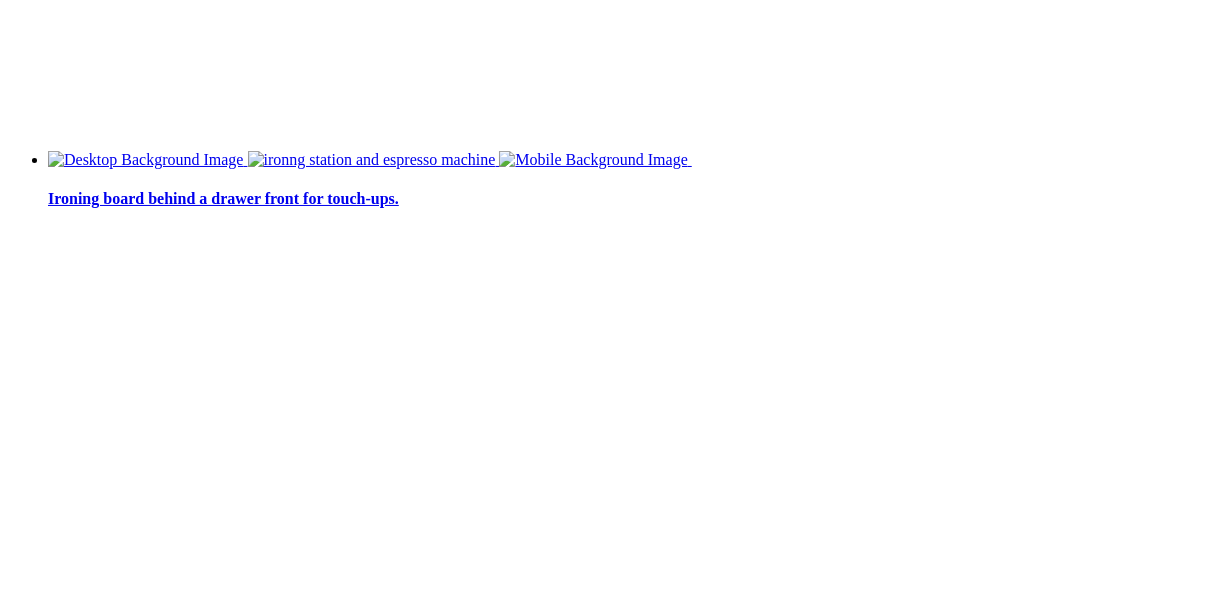 scroll, scrollTop: 5122, scrollLeft: 0, axis: vertical 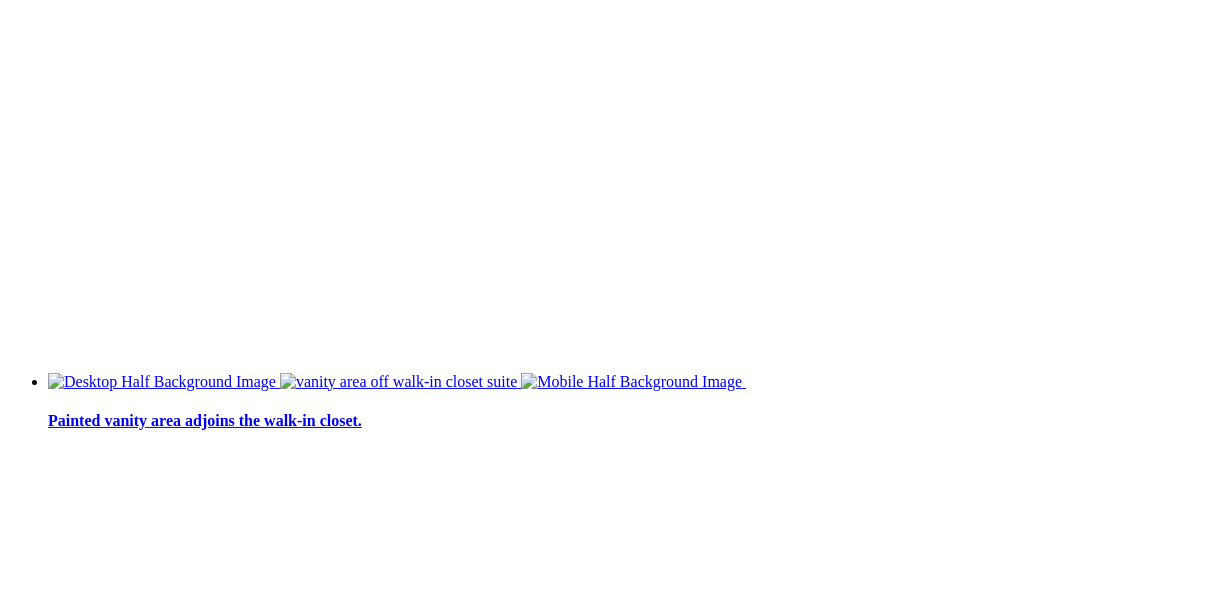 click on "Garage" at bounding box center [71, -4416] 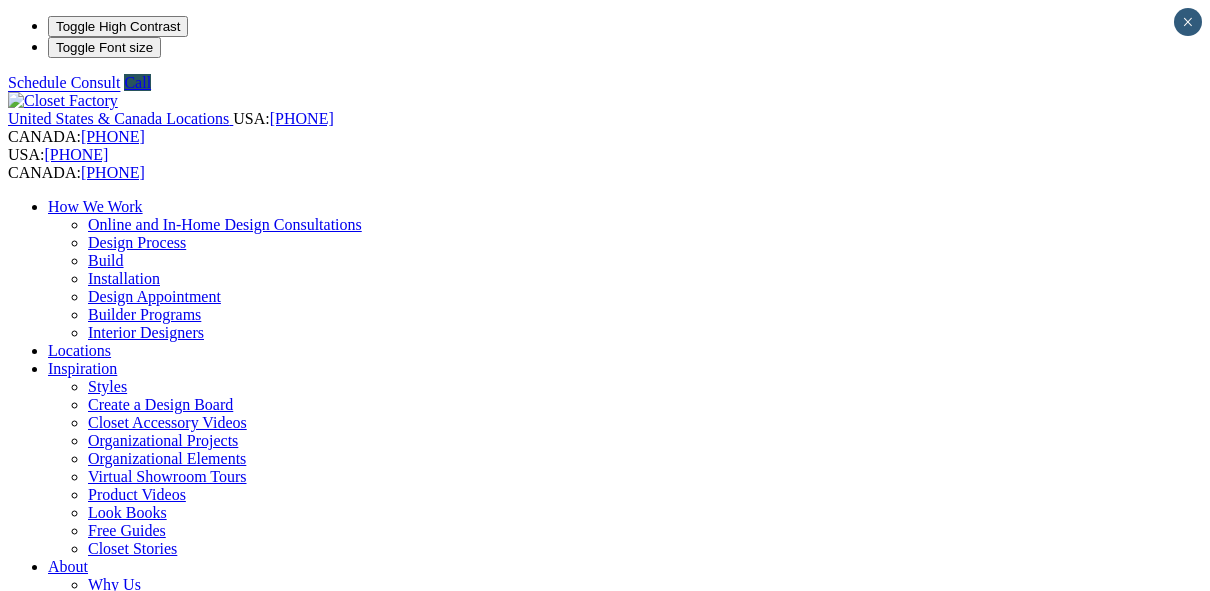 scroll, scrollTop: 0, scrollLeft: 0, axis: both 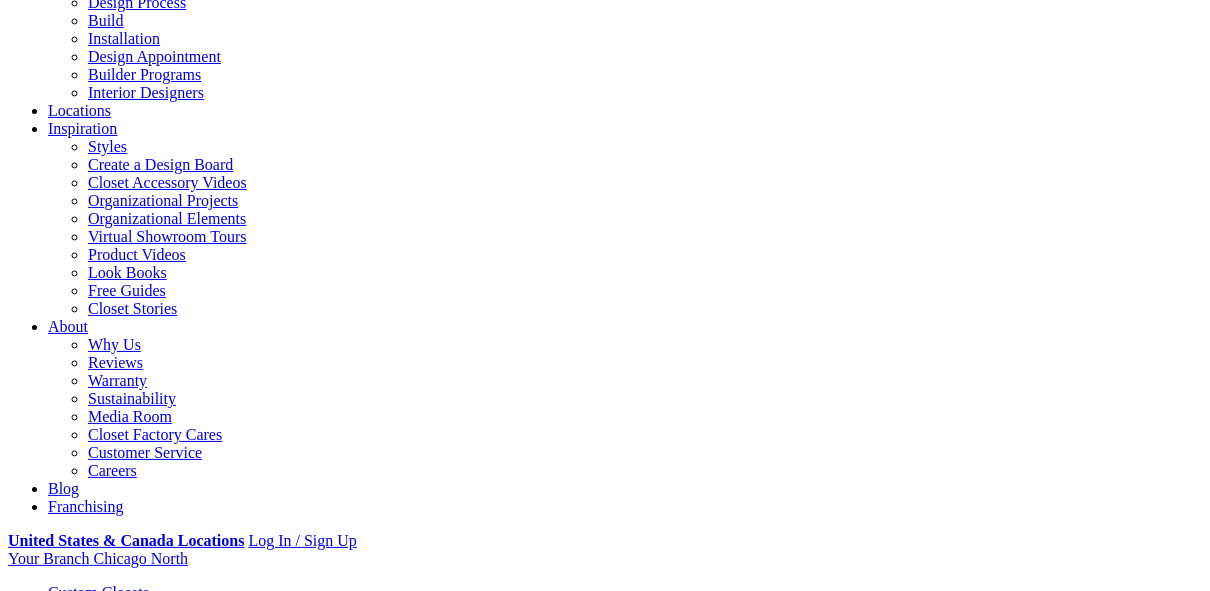 click on "Gallery" at bounding box center [111, 1714] 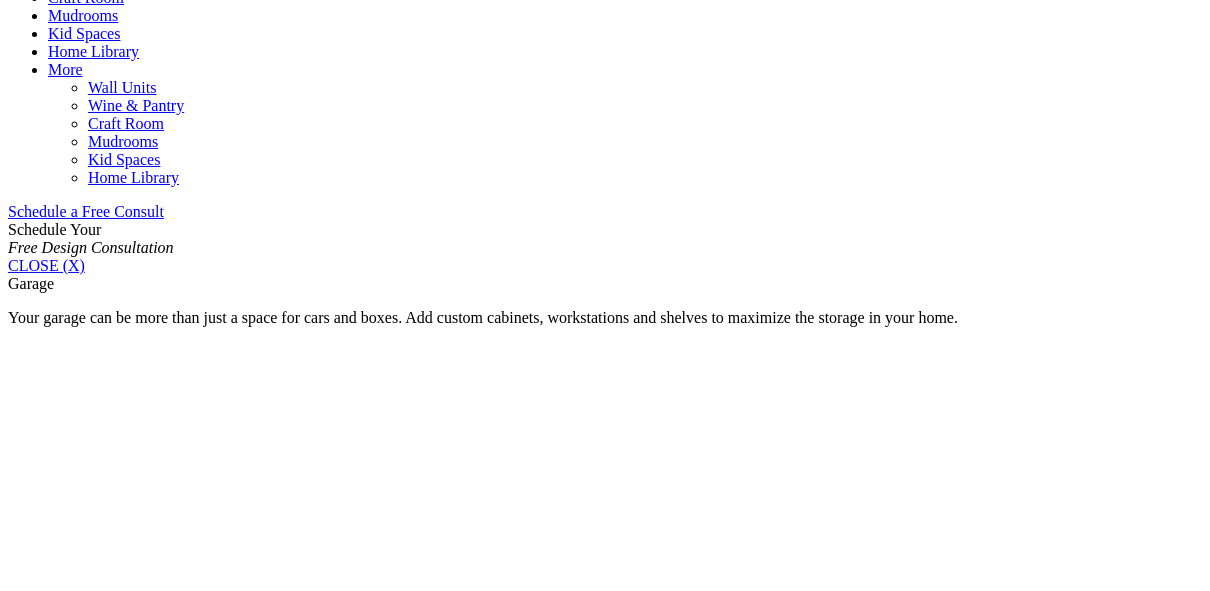 scroll, scrollTop: 1136, scrollLeft: 0, axis: vertical 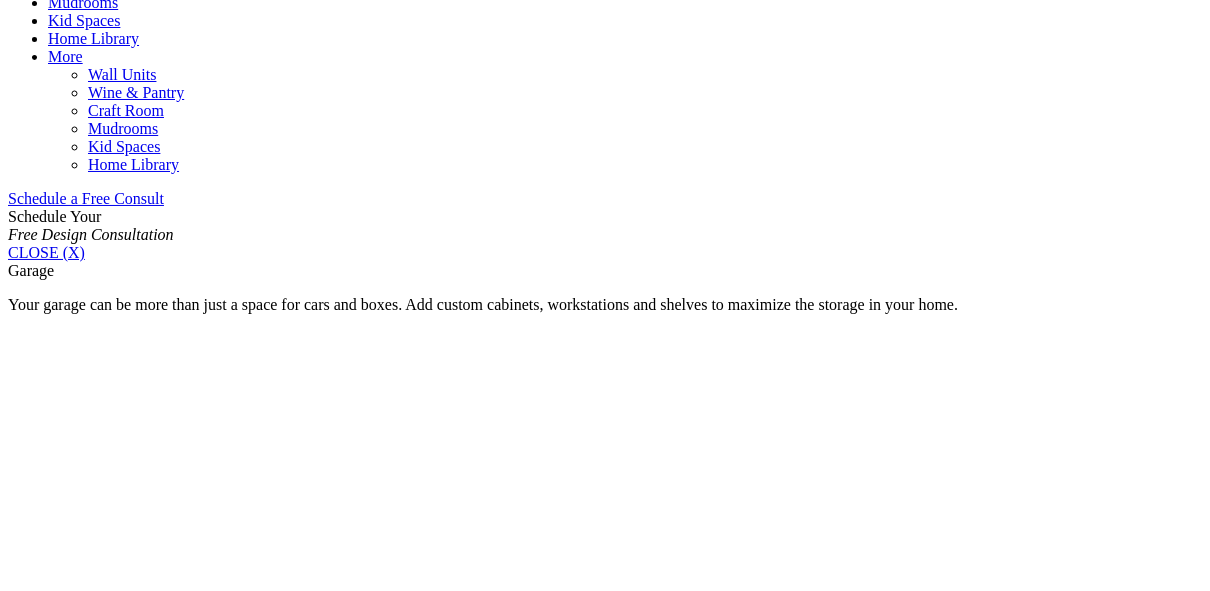 click on "Storage Cabinets" at bounding box center [102, 1567] 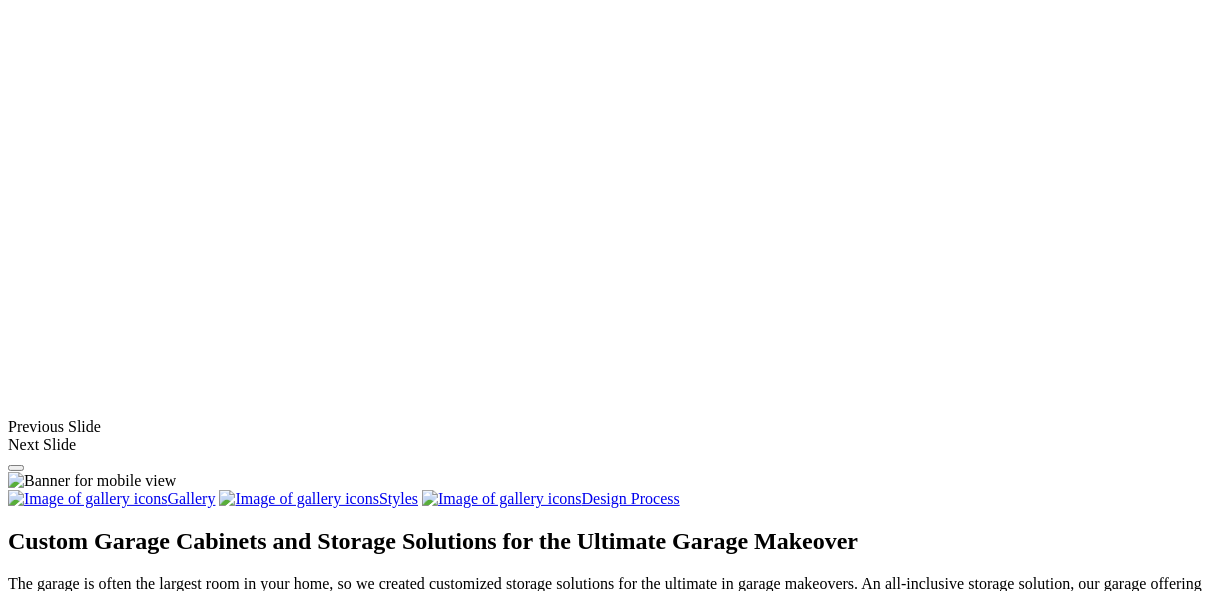 scroll, scrollTop: 1536, scrollLeft: 0, axis: vertical 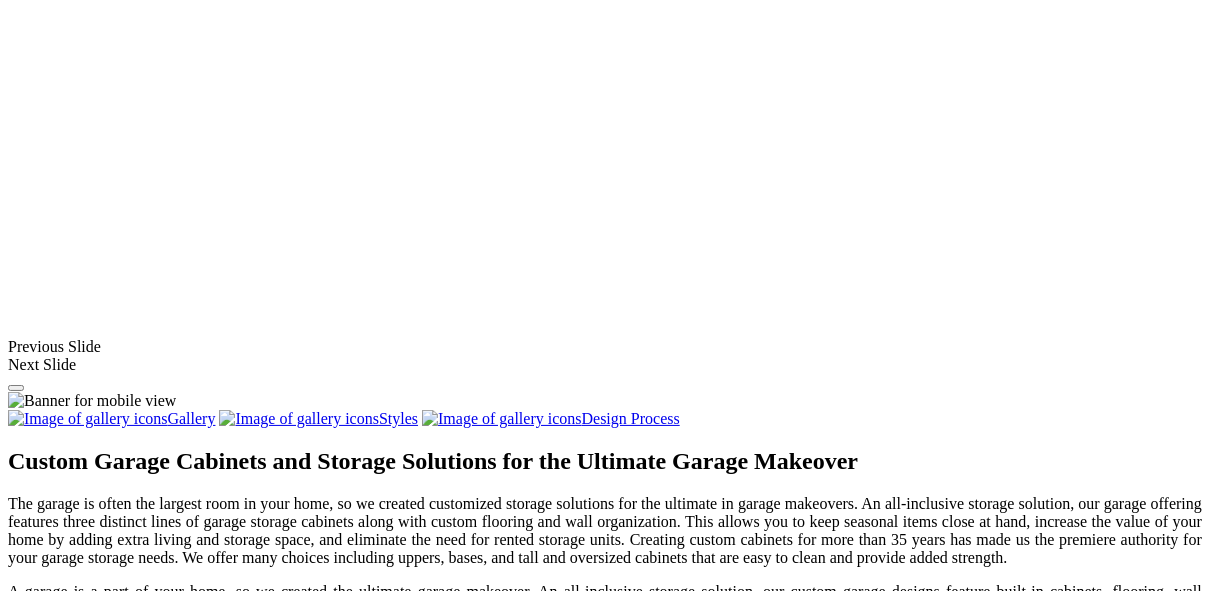 click at bounding box center (1053, 1502) 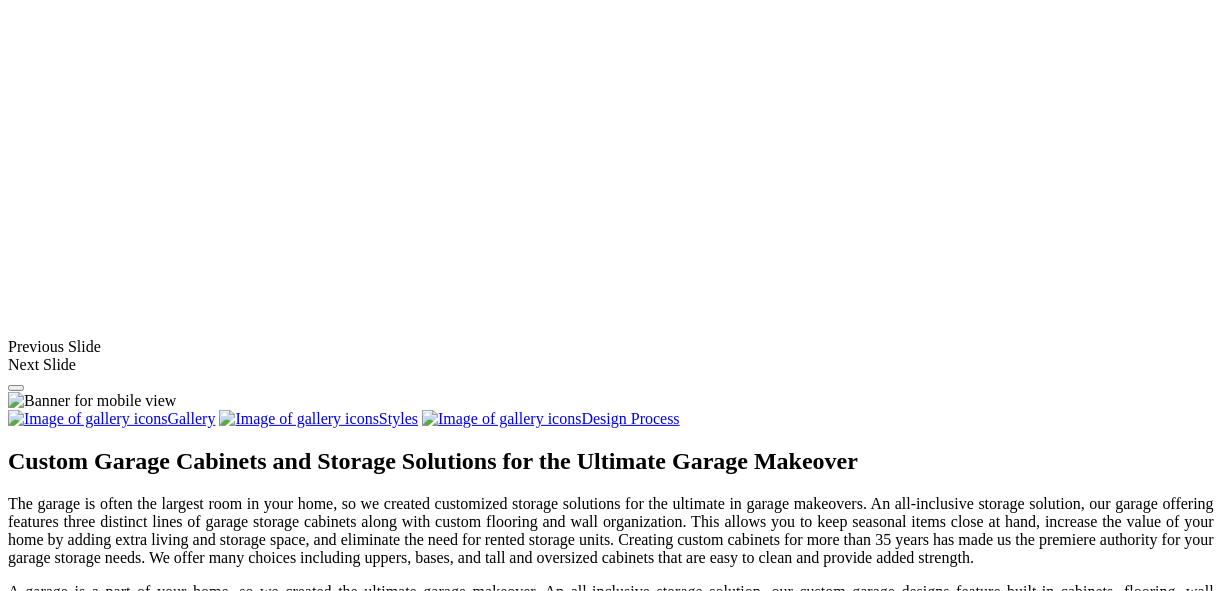 click at bounding box center (8, 34436) 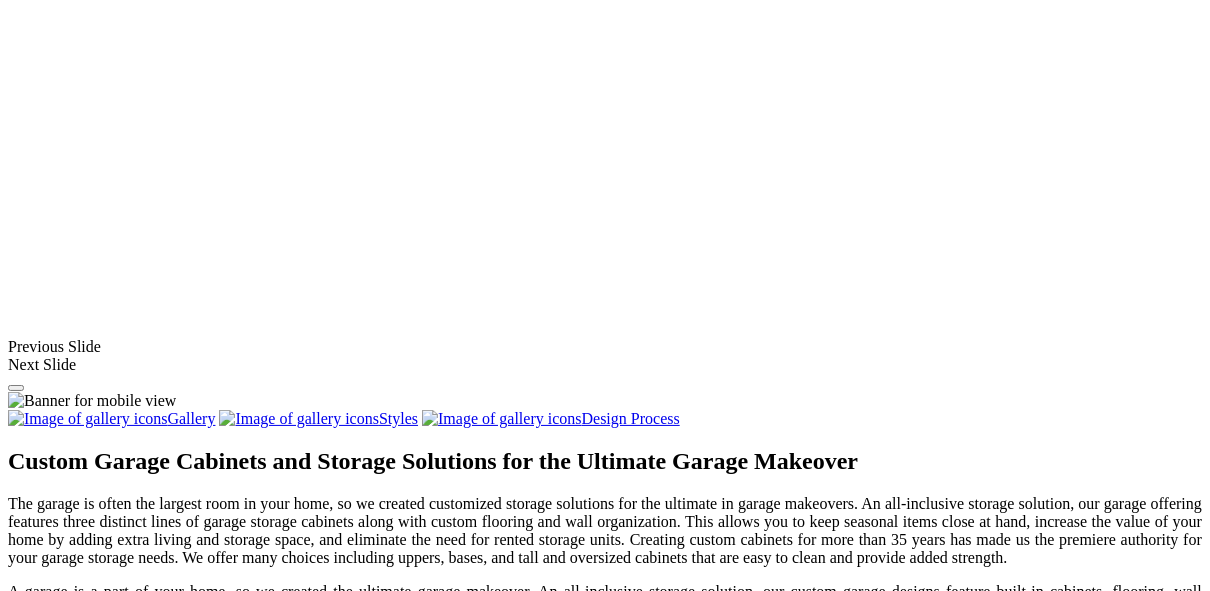 click at bounding box center (345, 1487) 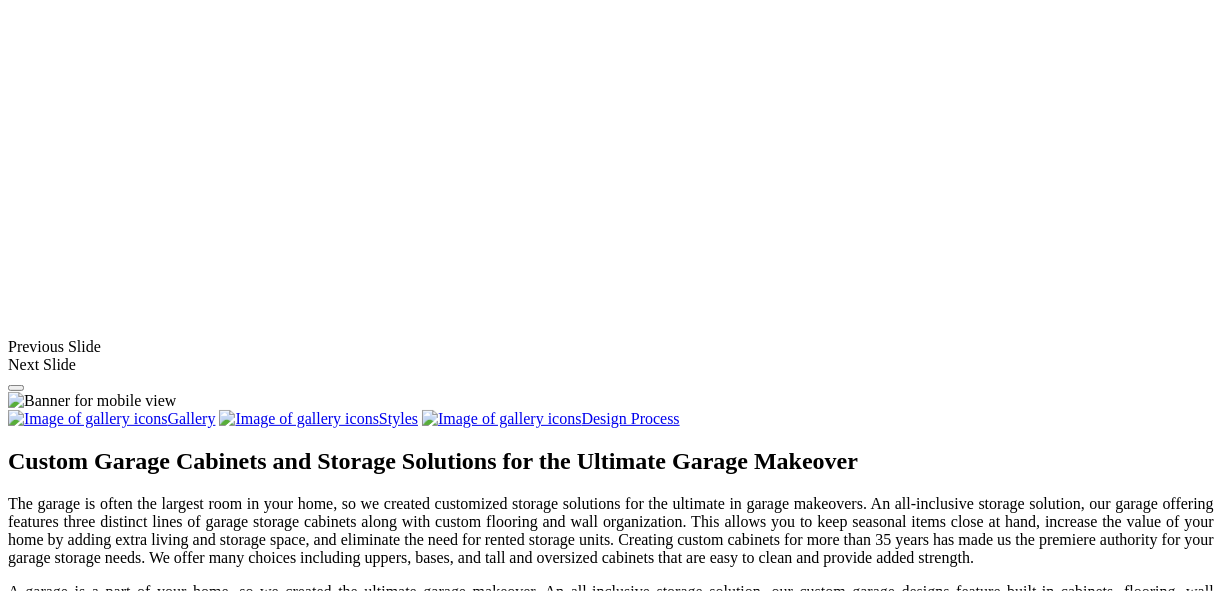 click at bounding box center [8, 34436] 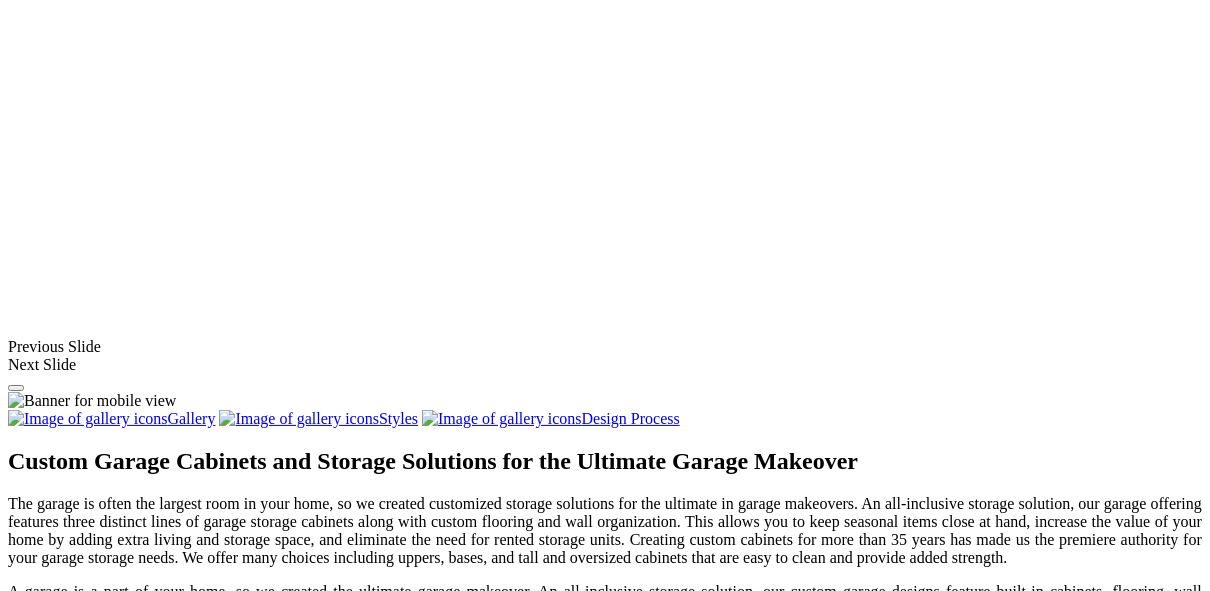click at bounding box center [295, 1313] 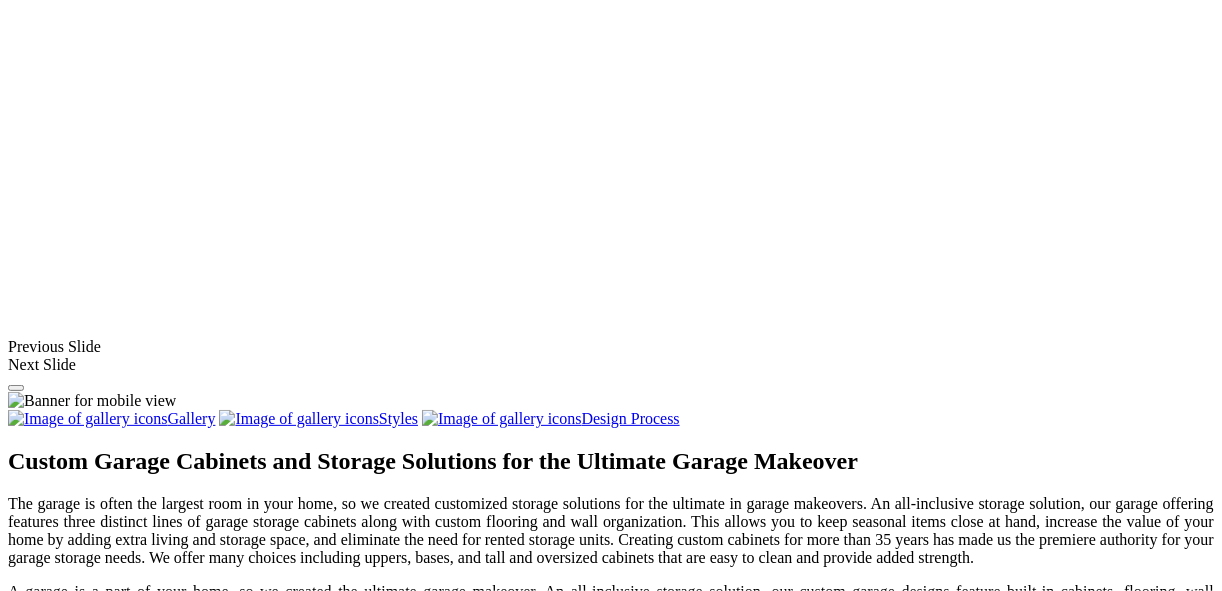 click at bounding box center (8, 34436) 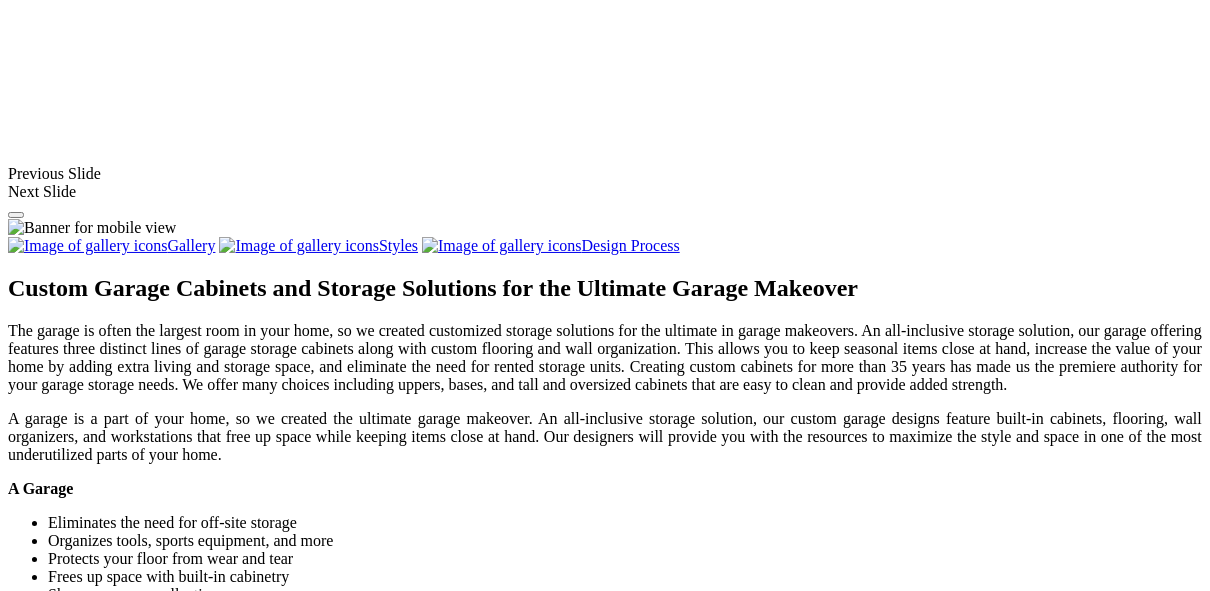 scroll, scrollTop: 1776, scrollLeft: 0, axis: vertical 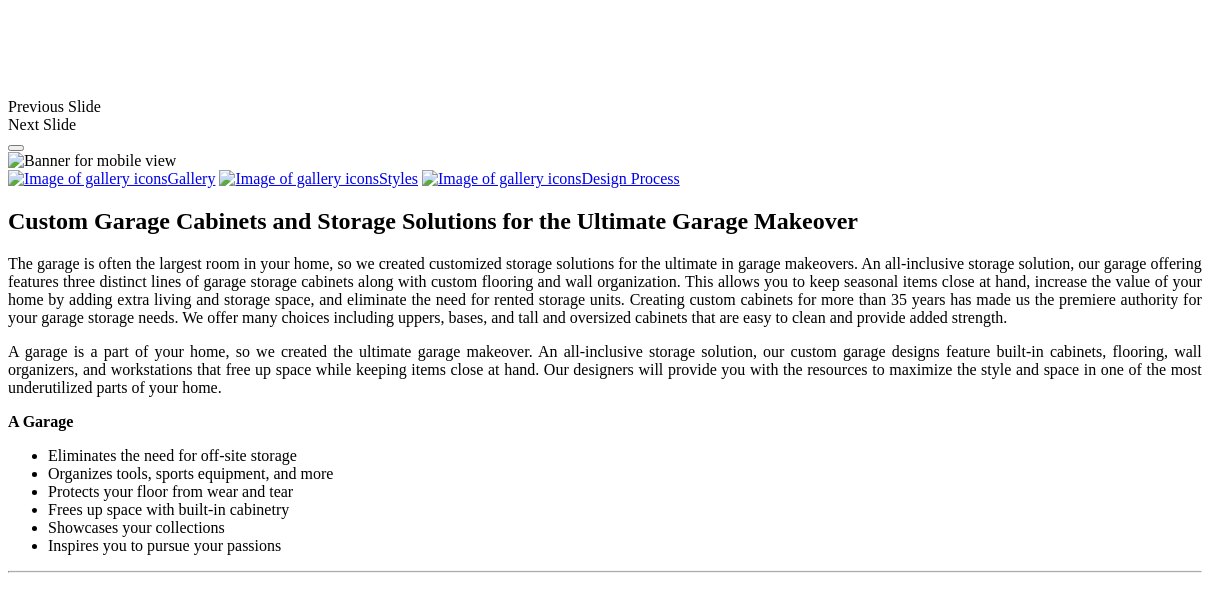 click at bounding box center (1061, 1445) 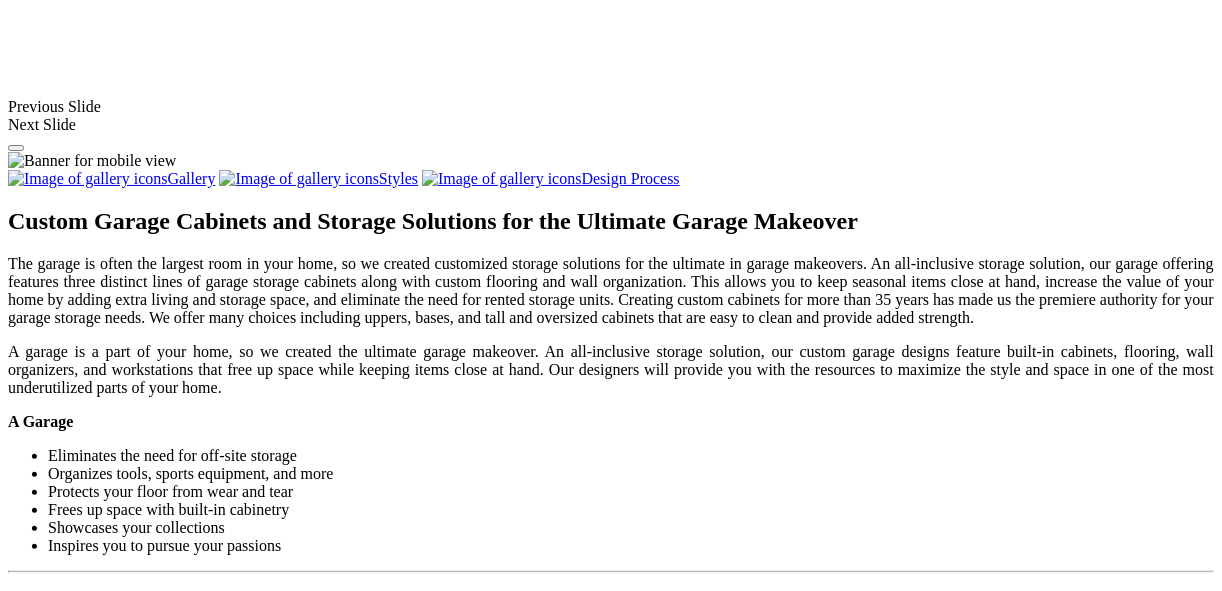 click at bounding box center [8, 34196] 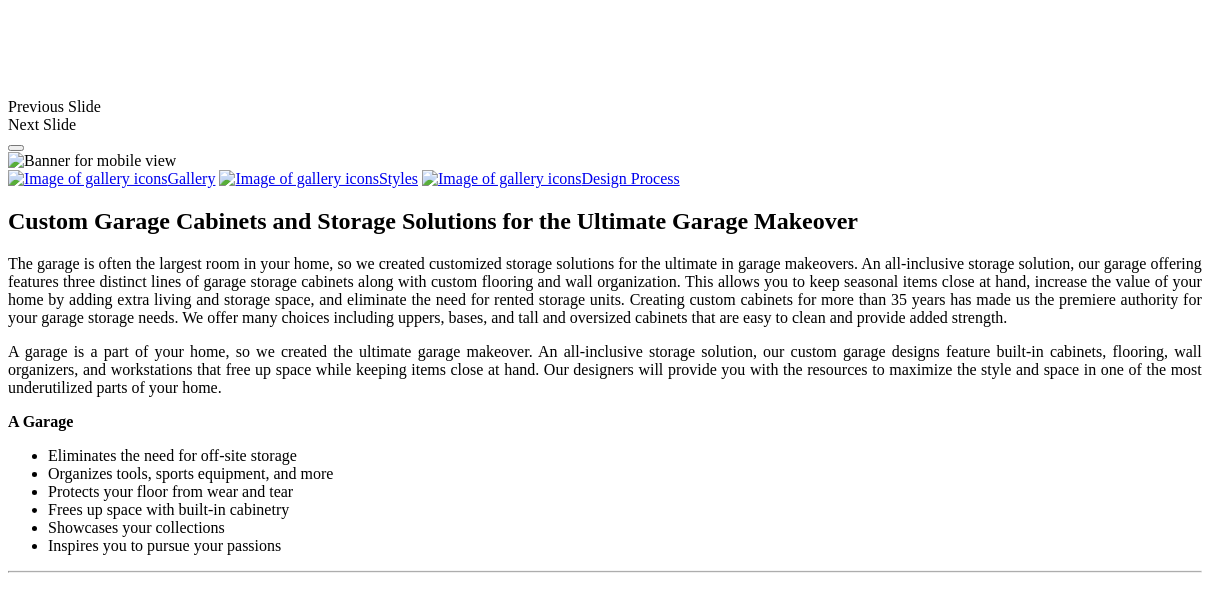 scroll, scrollTop: 1856, scrollLeft: 0, axis: vertical 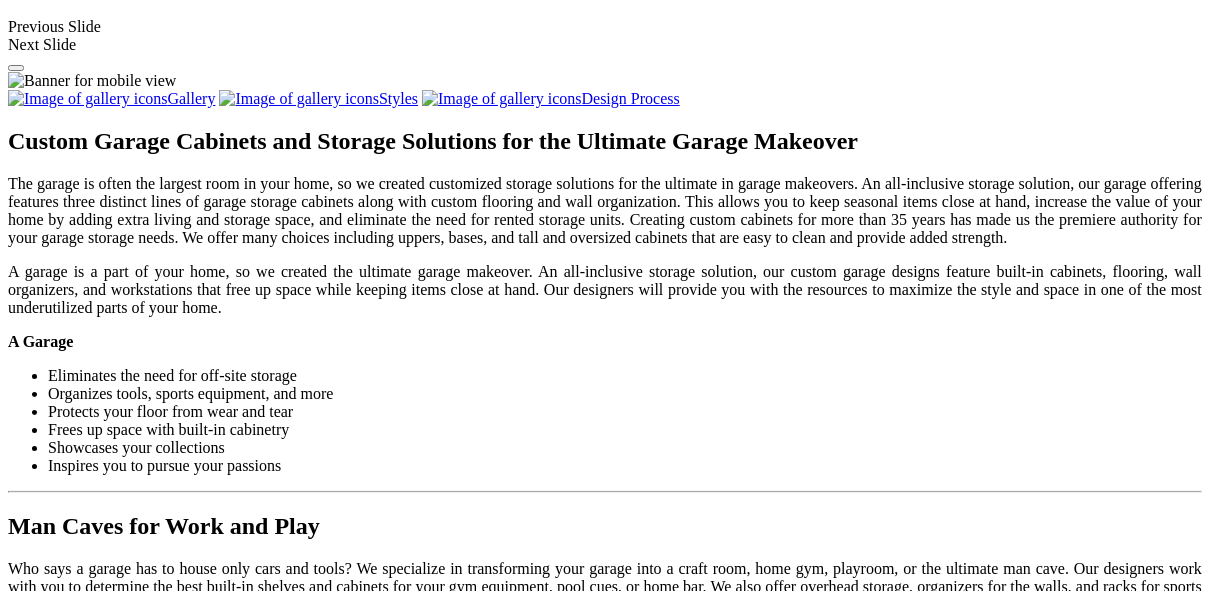 click at bounding box center (122, 1515) 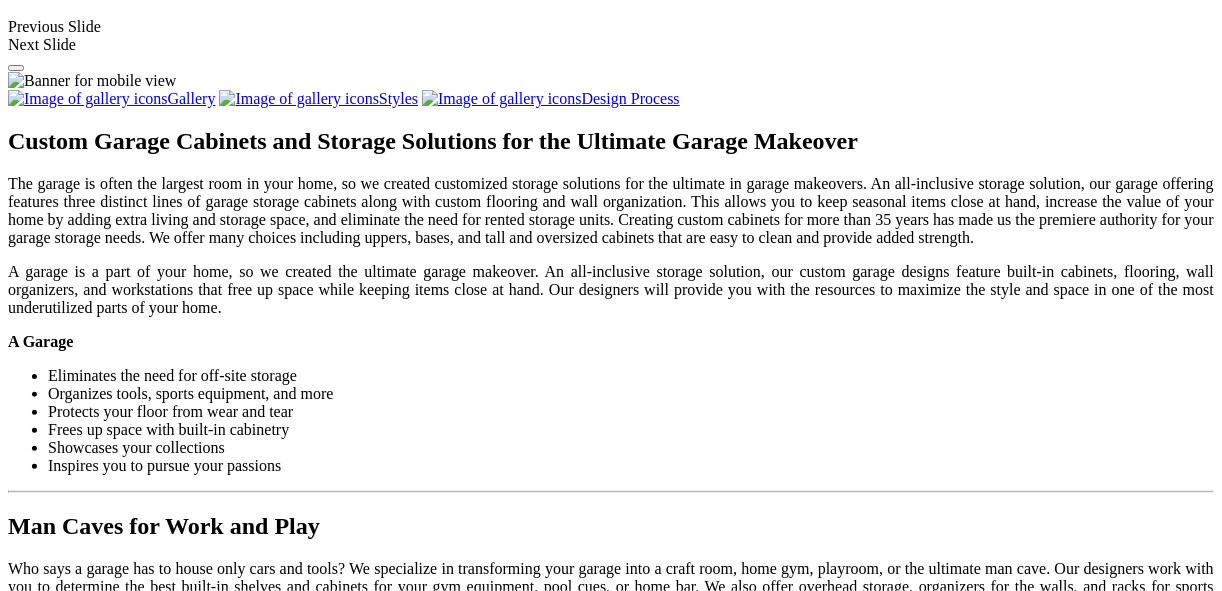 click at bounding box center [8, 34116] 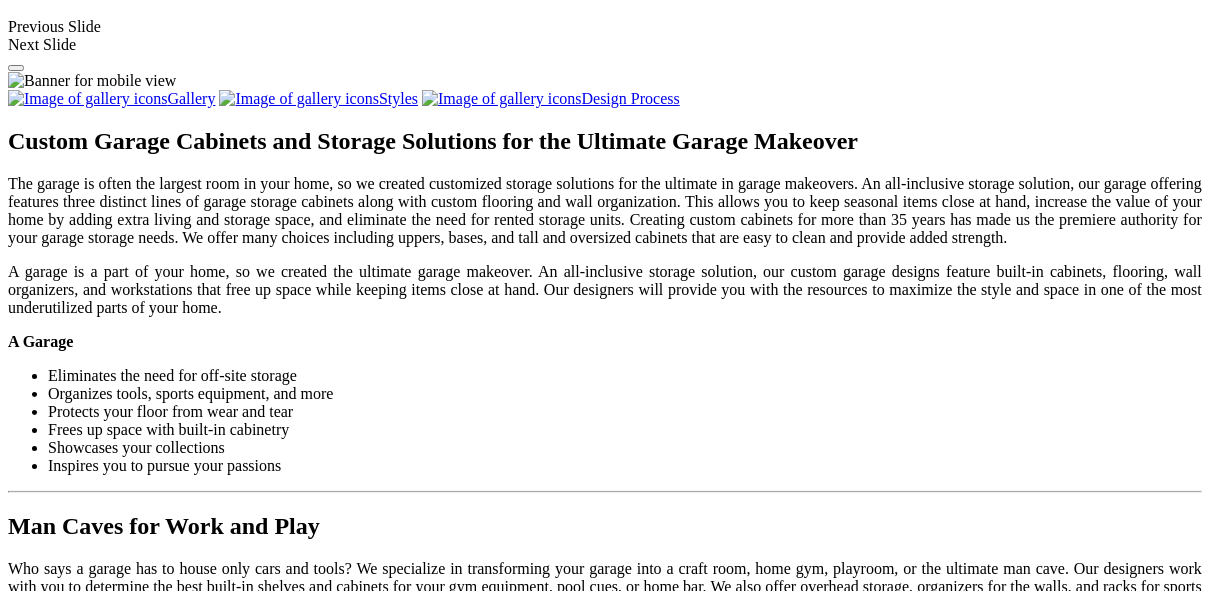 click on "Load More" at bounding box center [44, 1667] 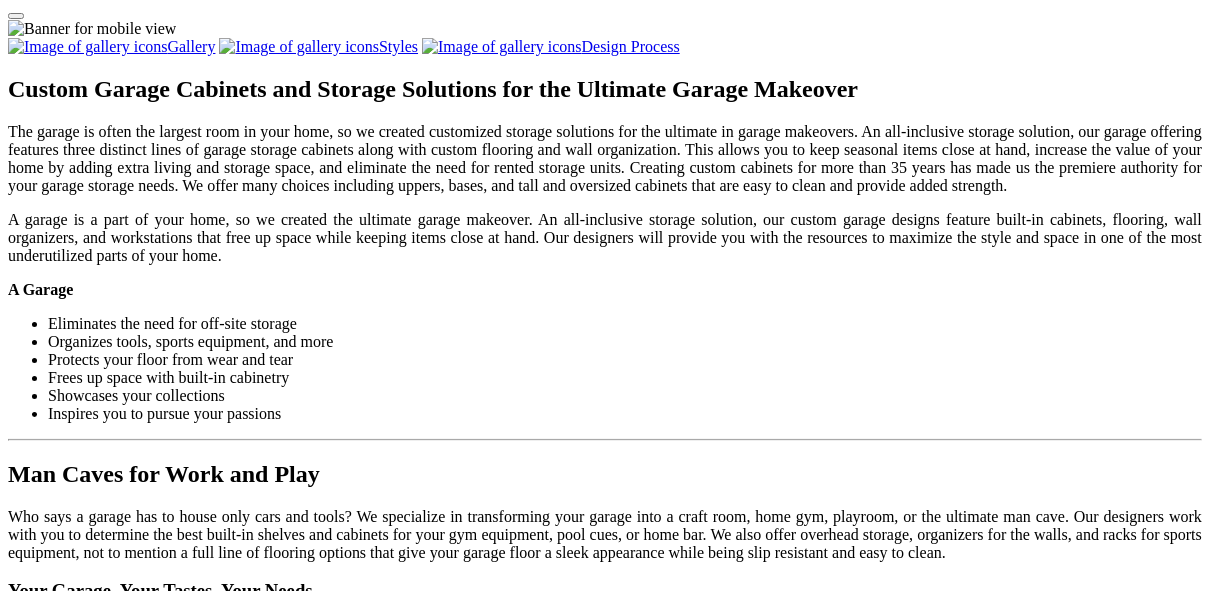 scroll, scrollTop: 2016, scrollLeft: 0, axis: vertical 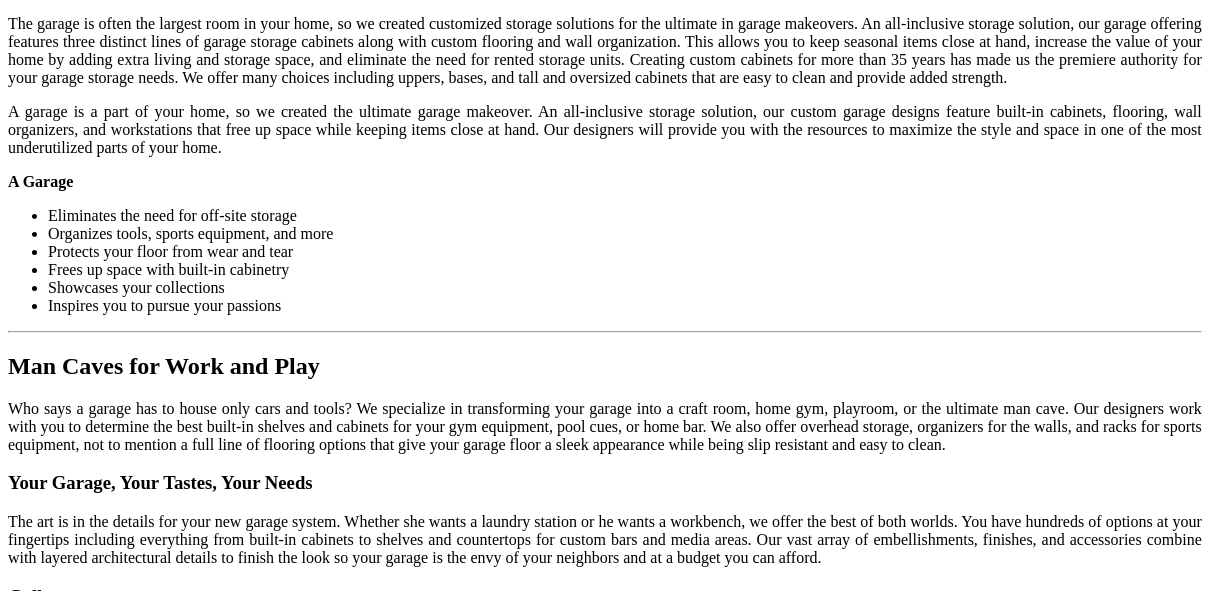 click at bounding box center (534, 1355) 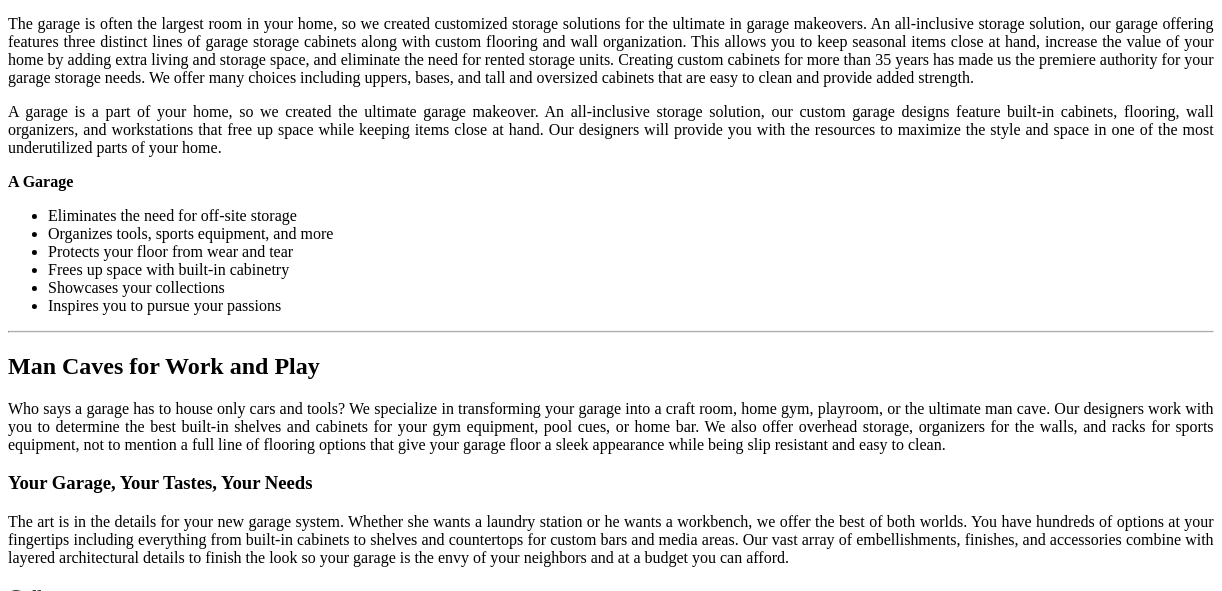 click at bounding box center (8, 34130) 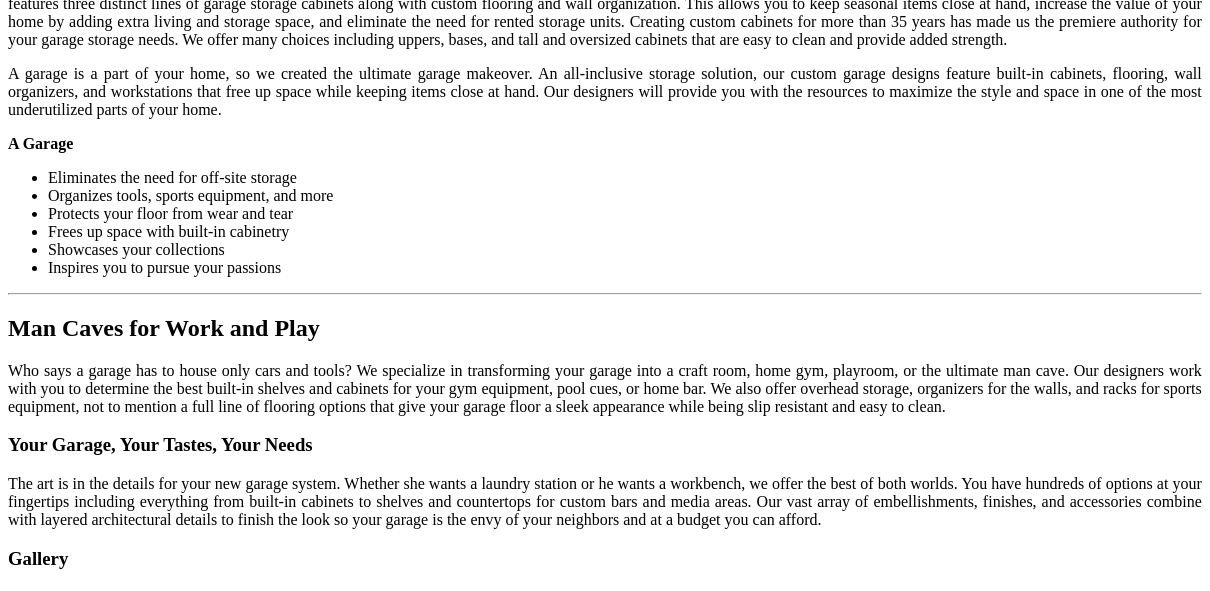 scroll, scrollTop: 2016, scrollLeft: 0, axis: vertical 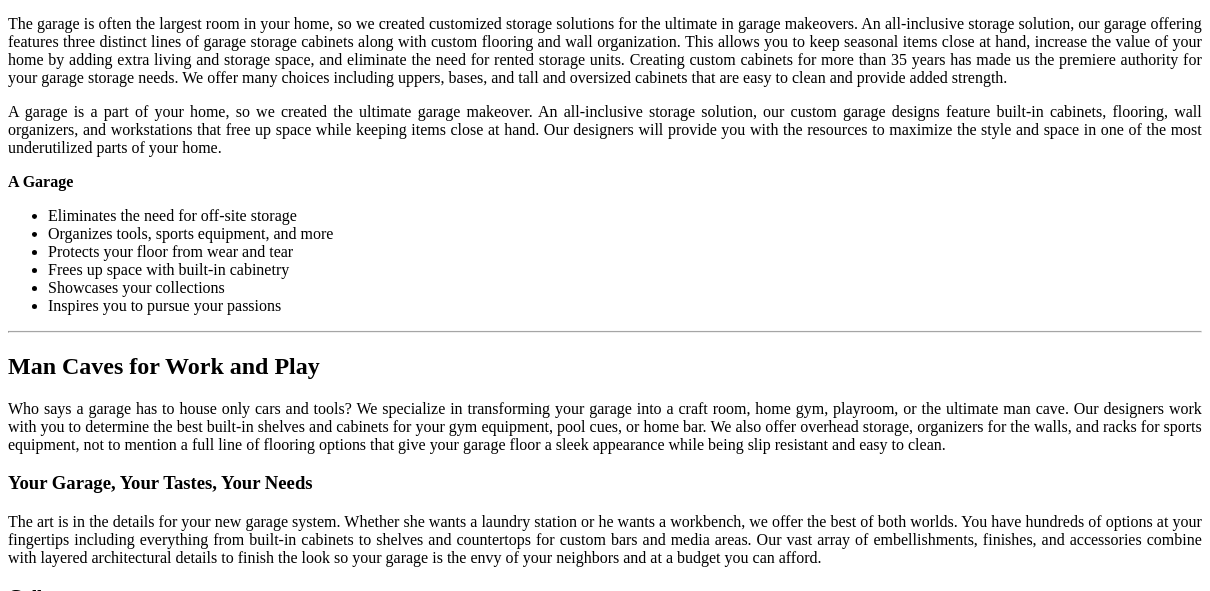 click at bounding box center (534, 1355) 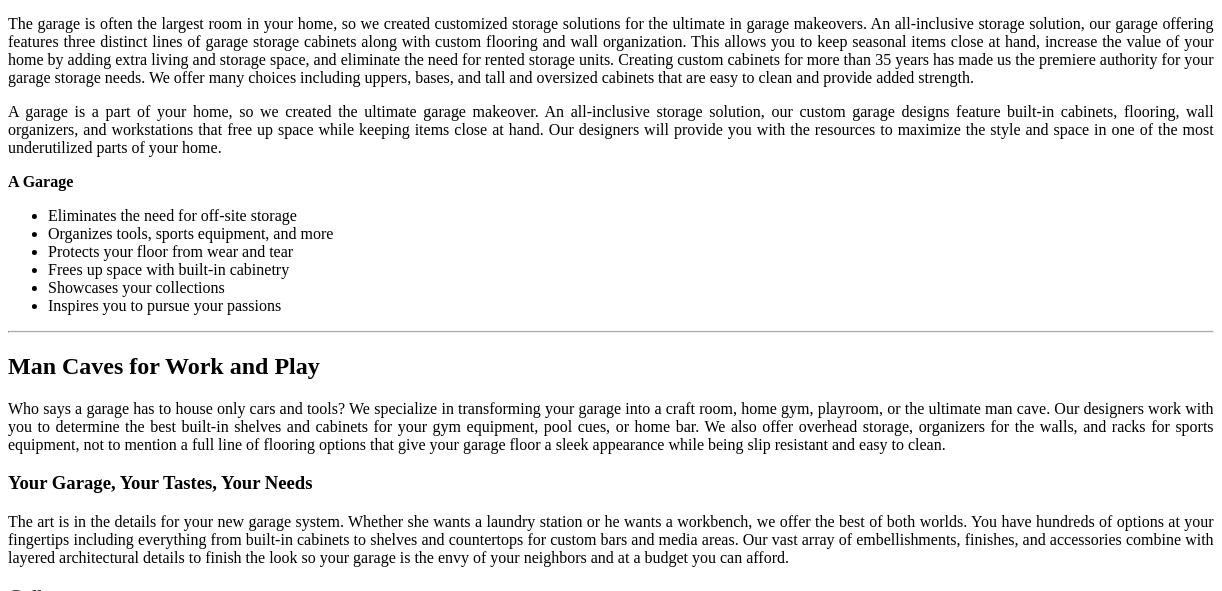 click at bounding box center [8, 34130] 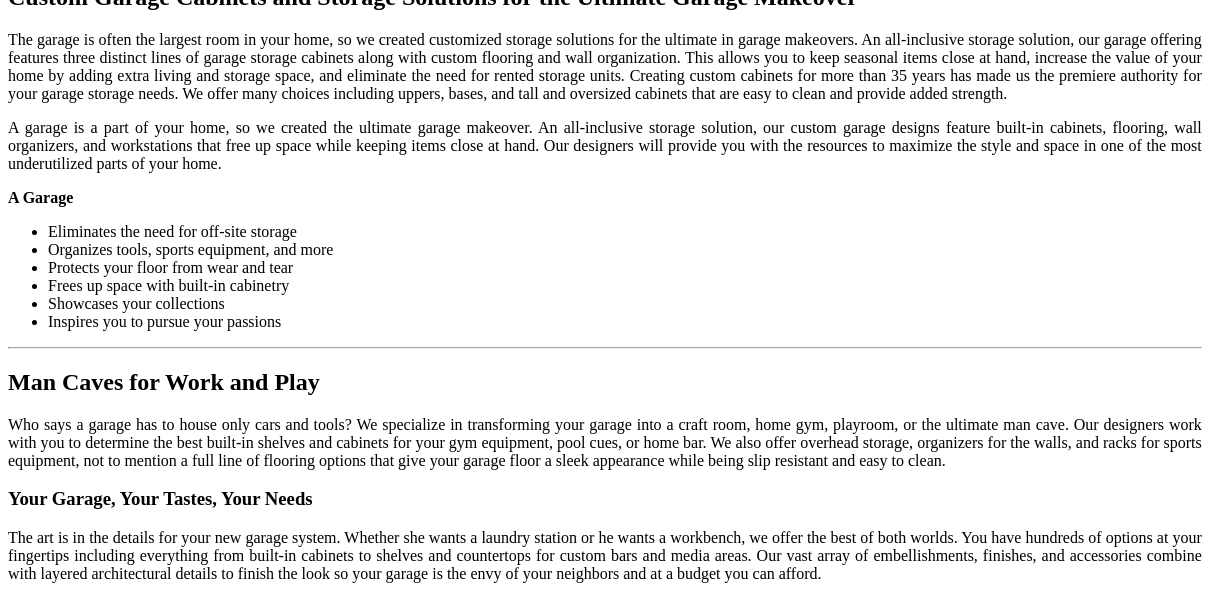 scroll, scrollTop: 1936, scrollLeft: 0, axis: vertical 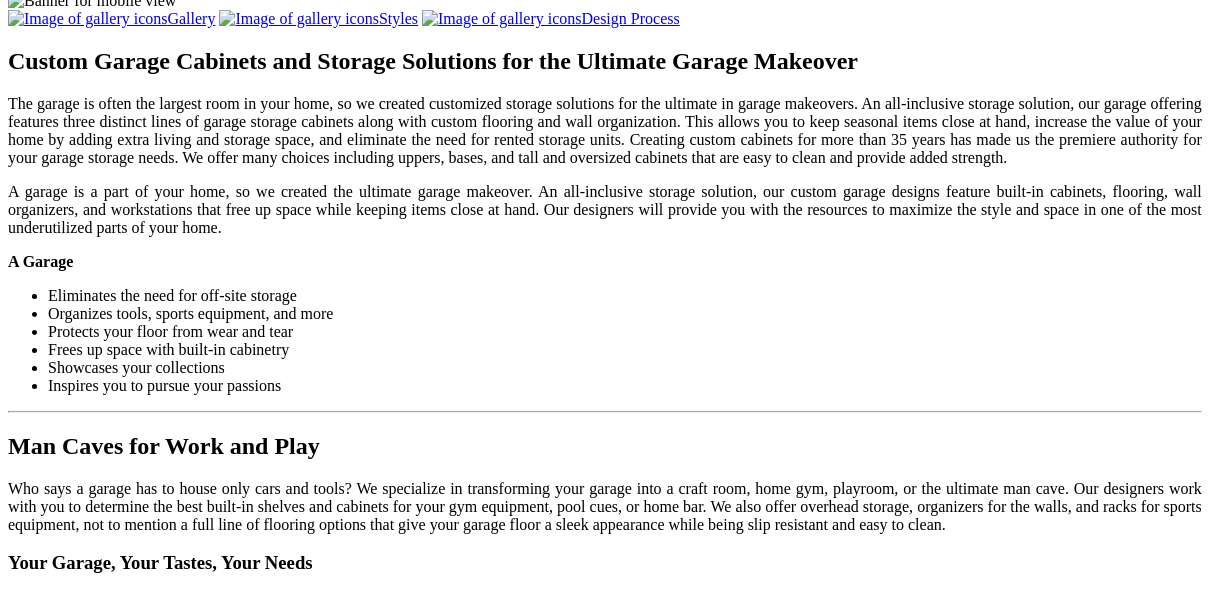 click at bounding box center (1061, 1459) 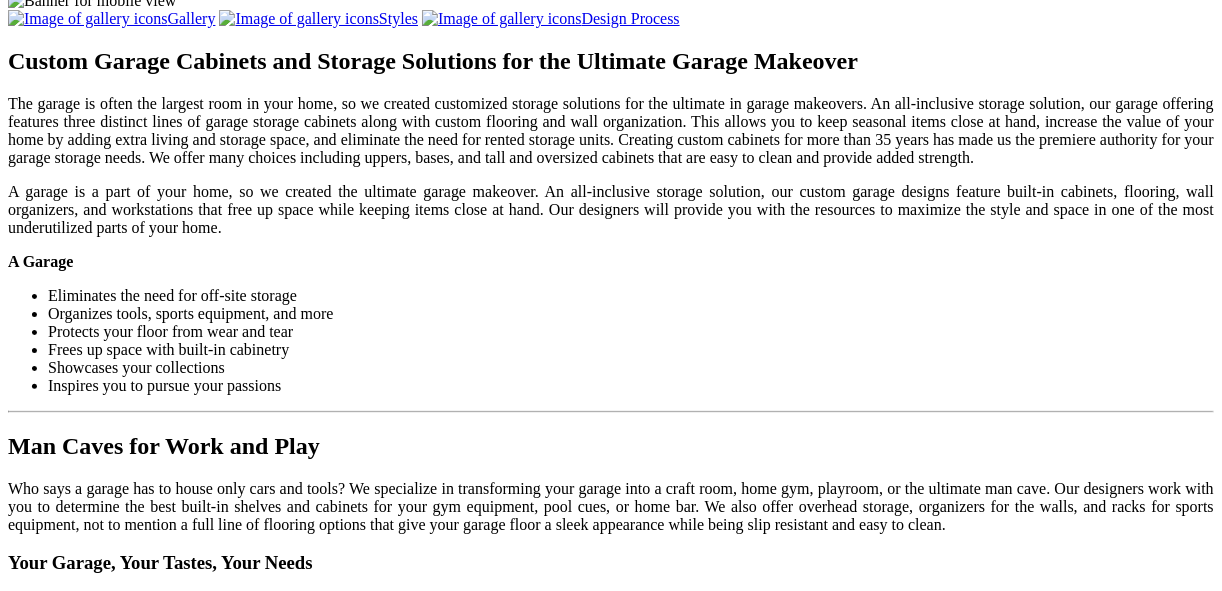 click at bounding box center (8, 34210) 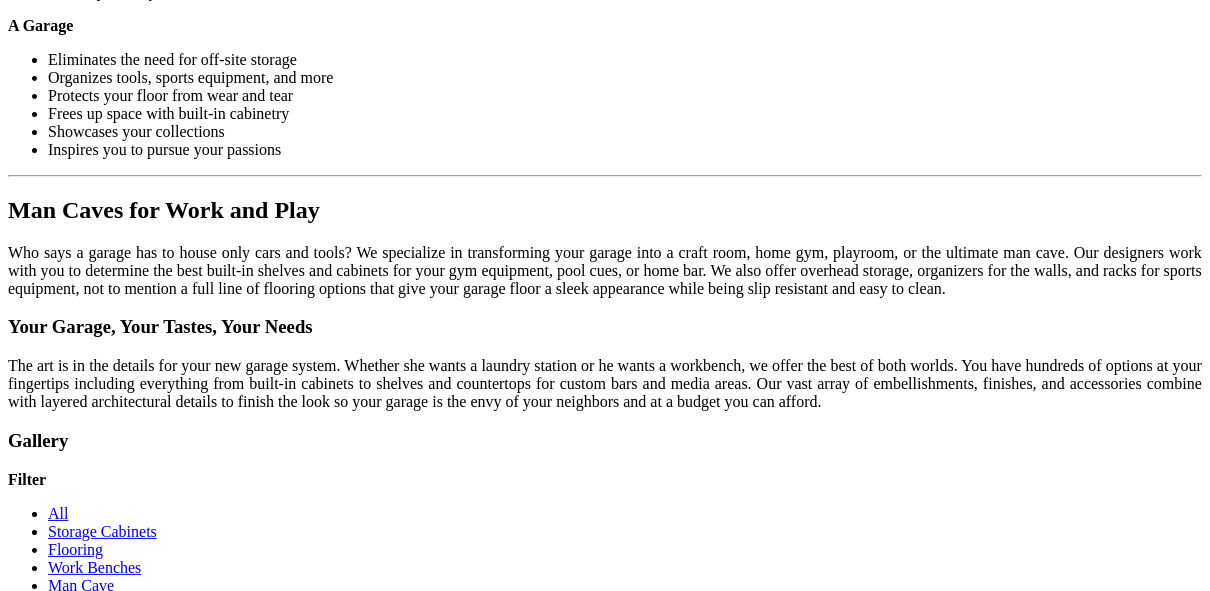 scroll, scrollTop: 2176, scrollLeft: 0, axis: vertical 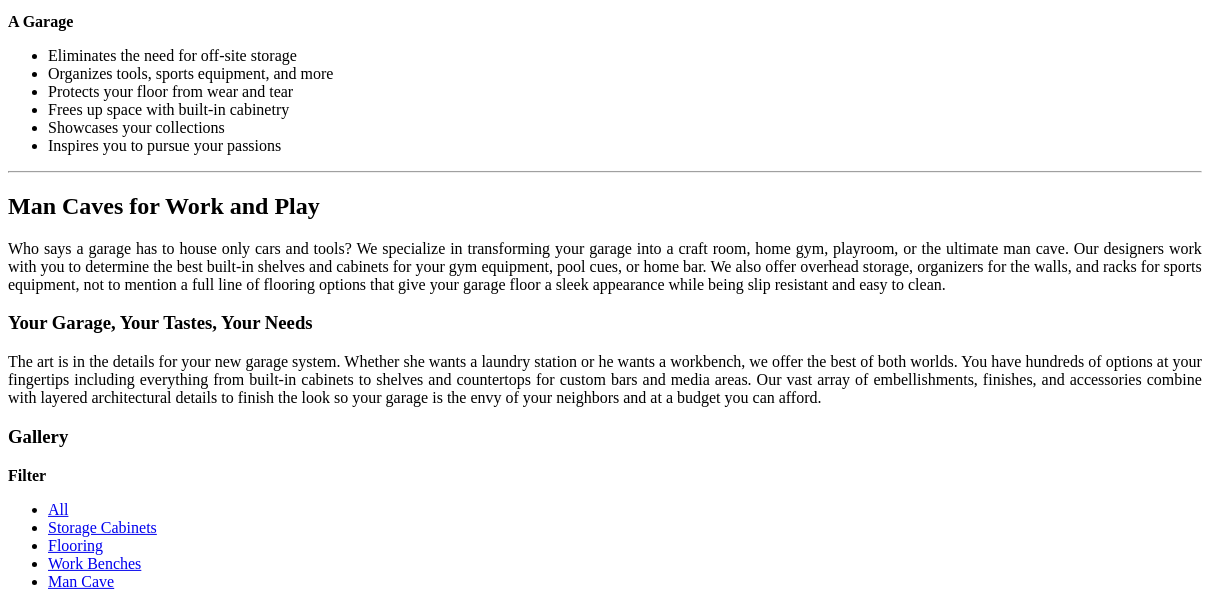 click on "Load More" at bounding box center [44, 1521] 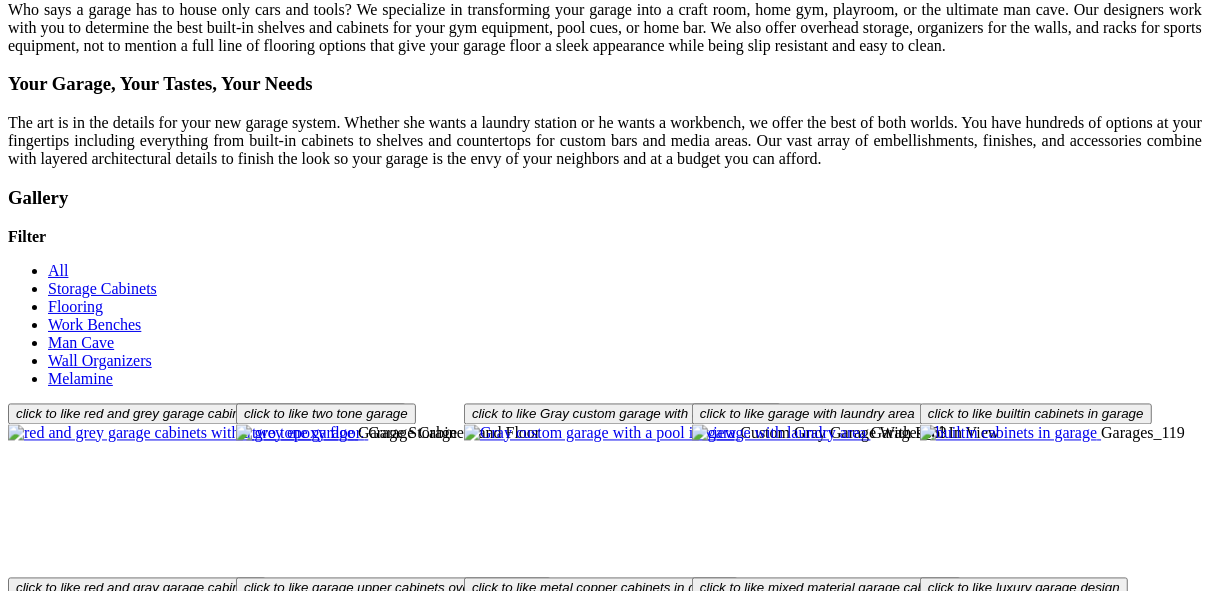 scroll, scrollTop: 2416, scrollLeft: 0, axis: vertical 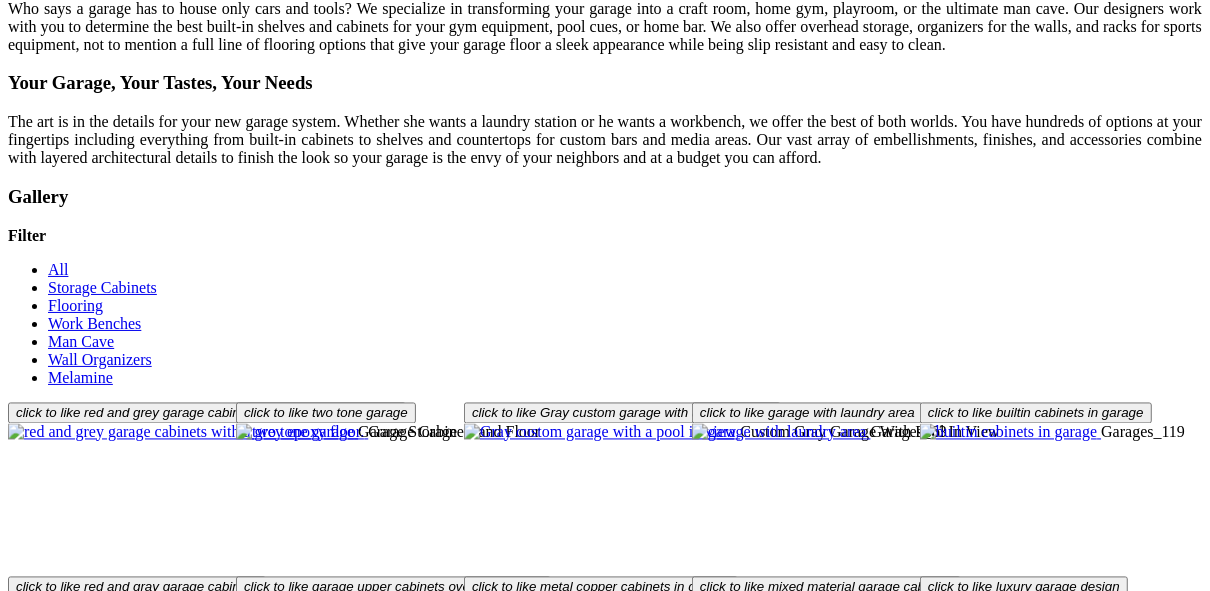 click at bounding box center [598, 1477] 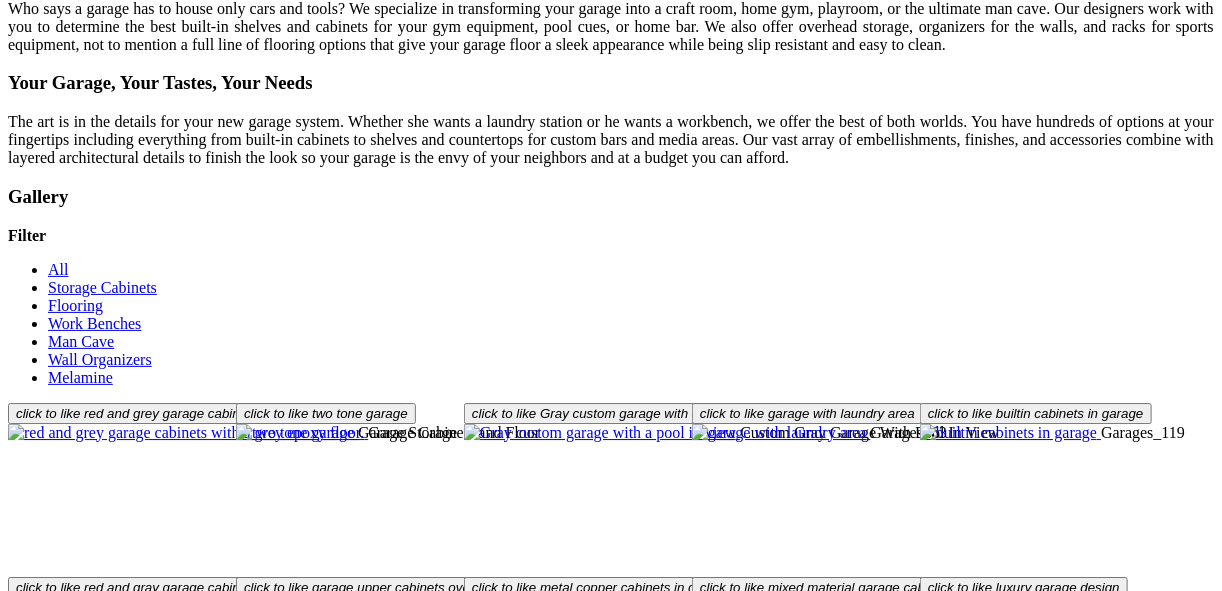 click at bounding box center (142, 34243) 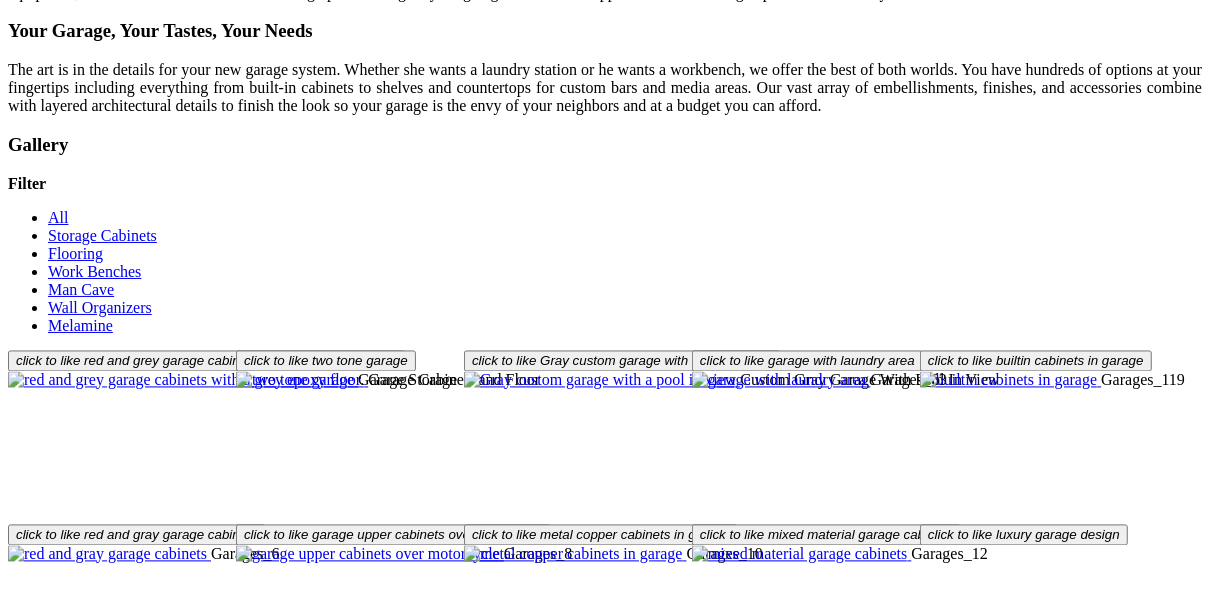 scroll, scrollTop: 2576, scrollLeft: 0, axis: vertical 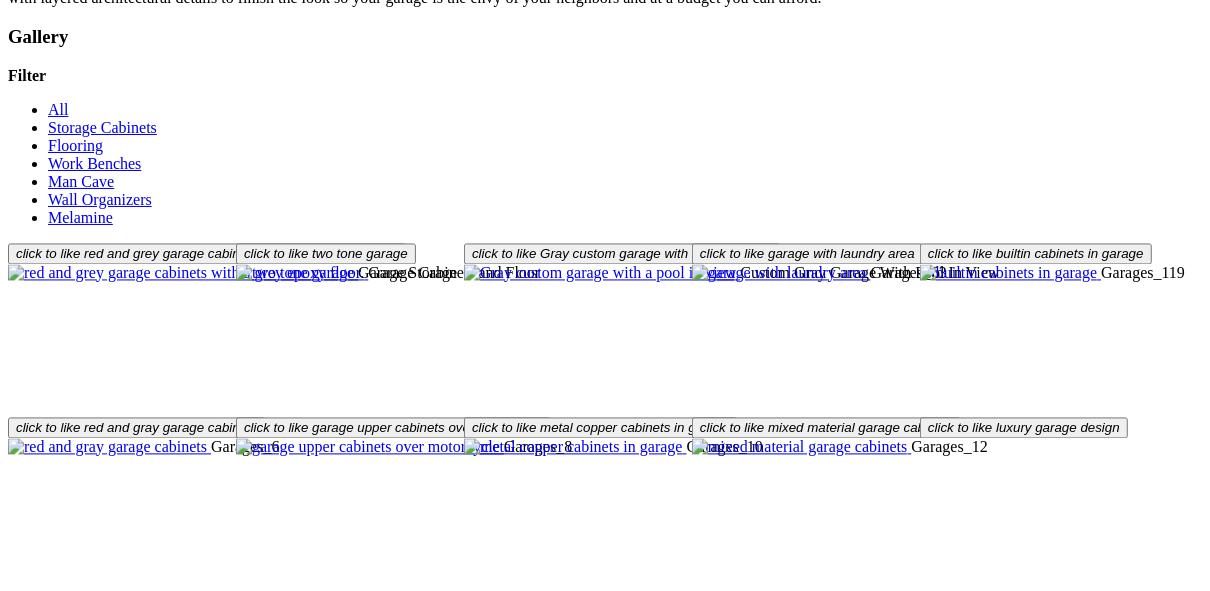 click at bounding box center [592, 1491] 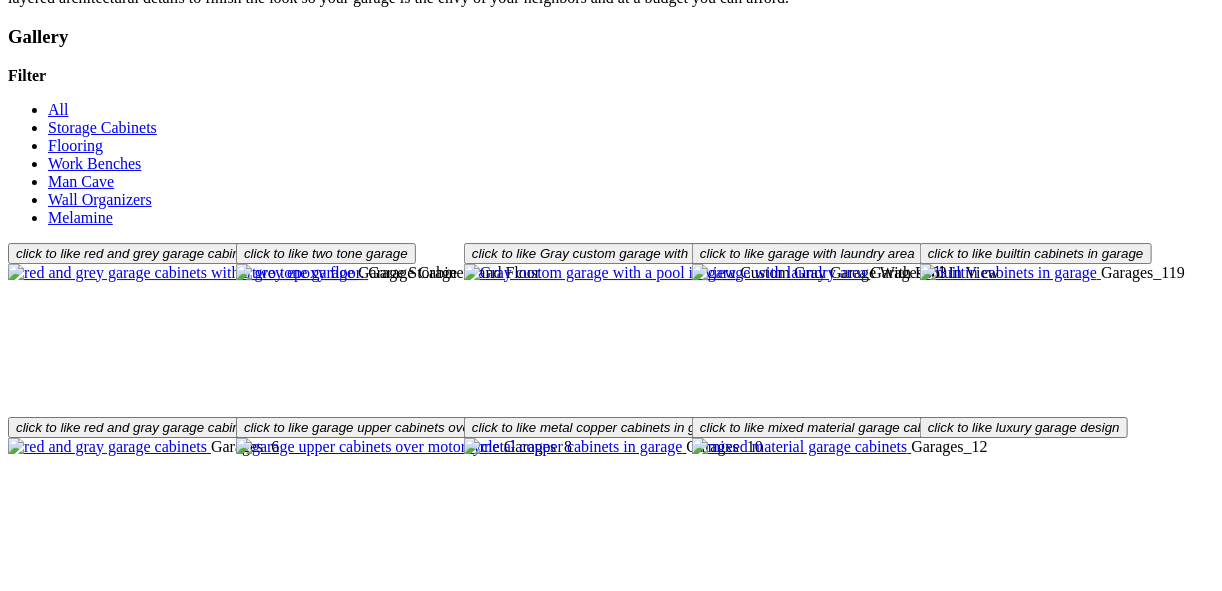 click at bounding box center [8, 34092] 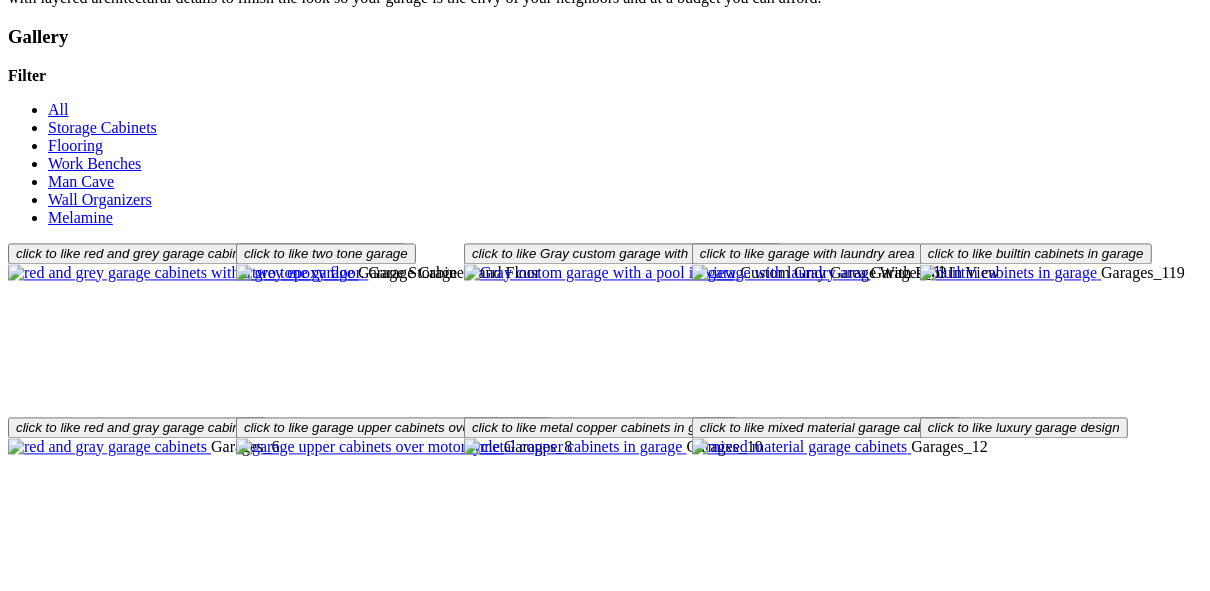 click at bounding box center [97, 1491] 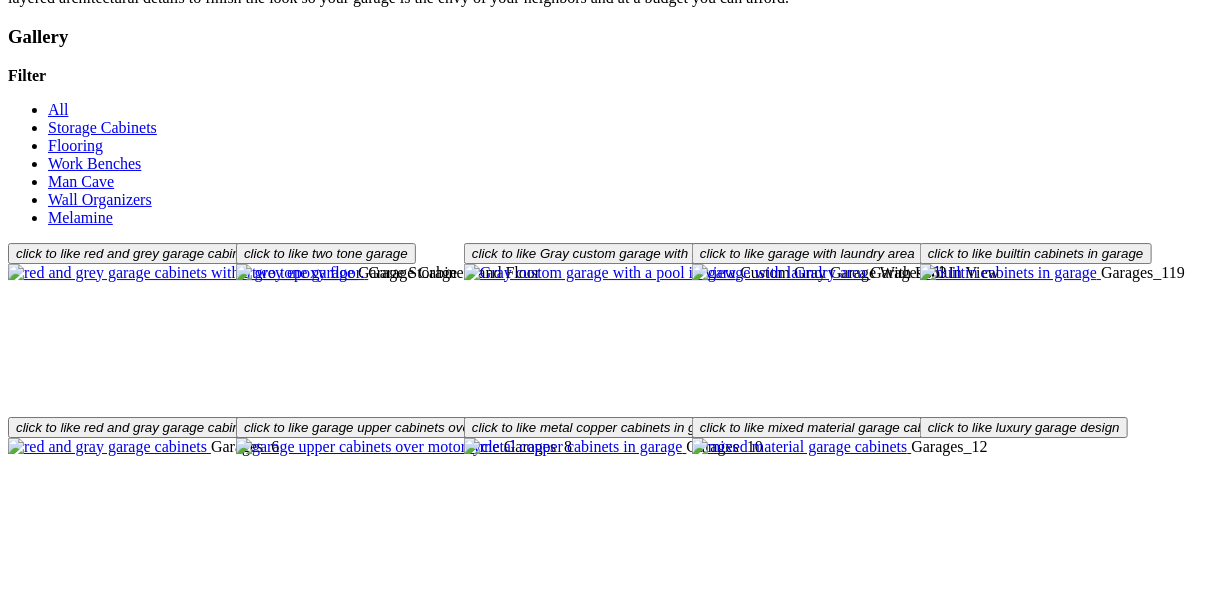 click at bounding box center (8, 34092) 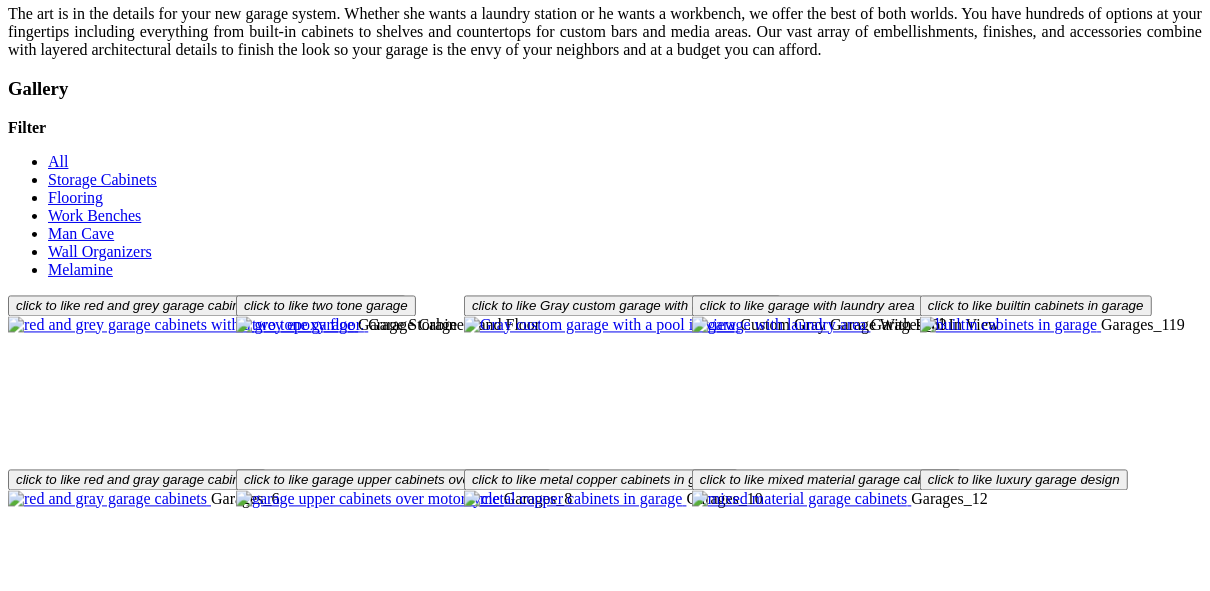 scroll, scrollTop: 2496, scrollLeft: 0, axis: vertical 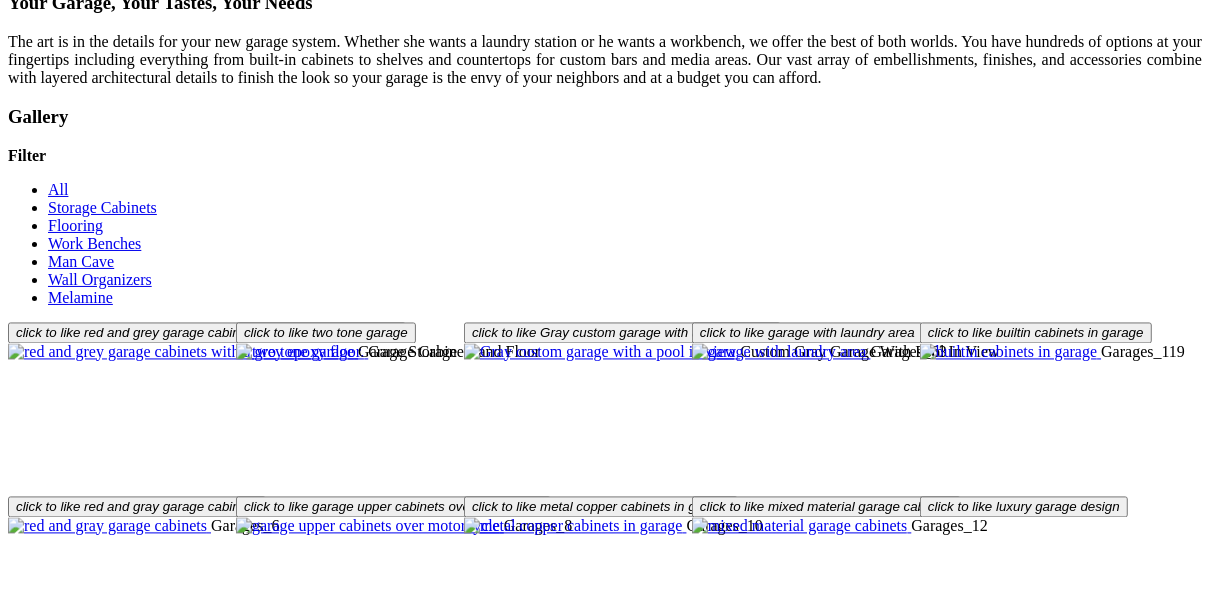 click at bounding box center (797, 1397) 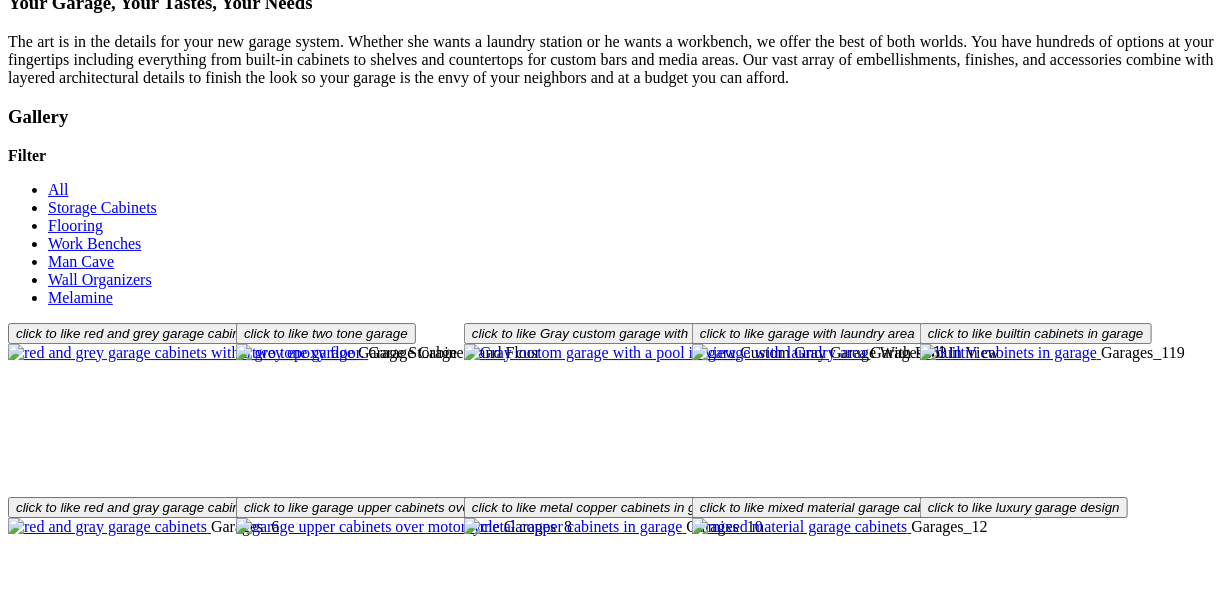 click at bounding box center [8, 34172] 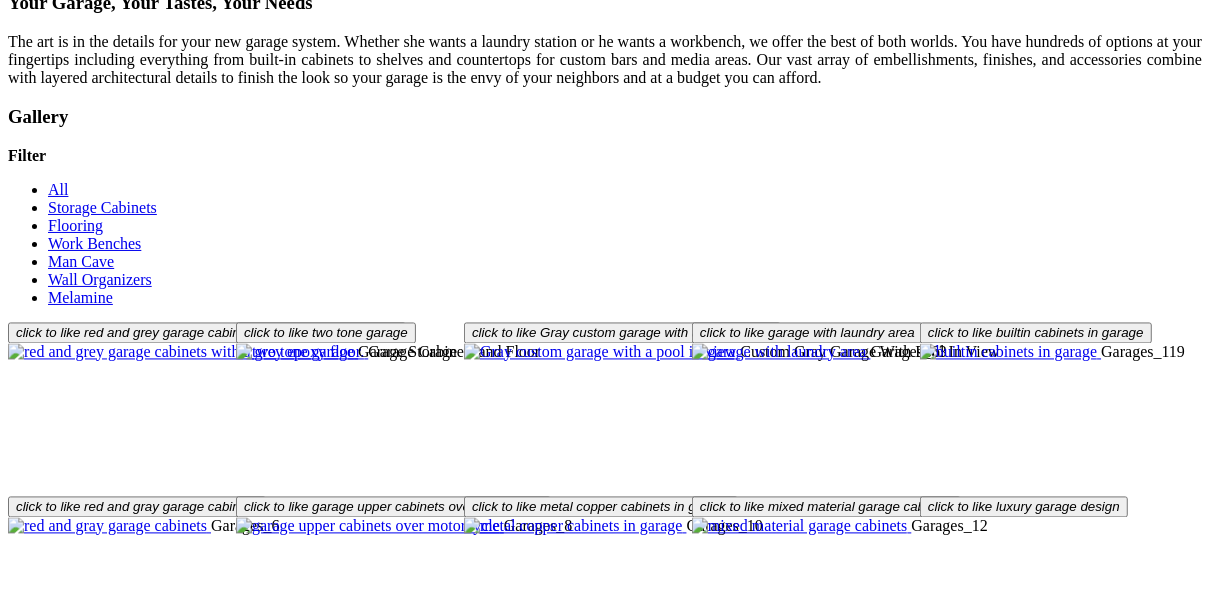 click at bounding box center [307, 1397] 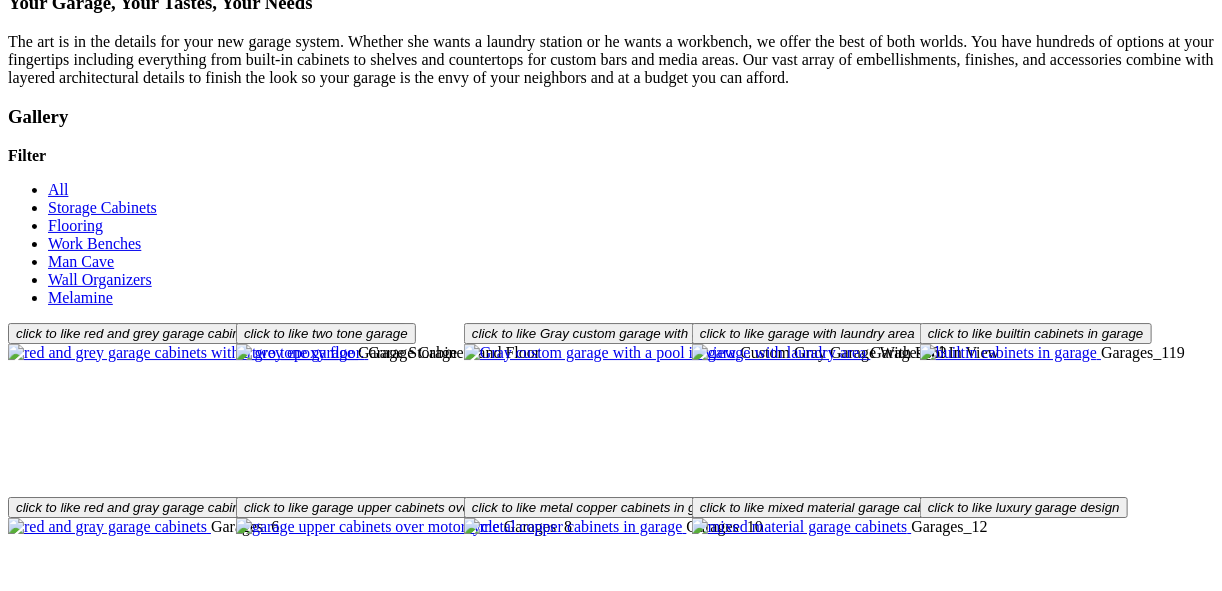 click at bounding box center [8, 34172] 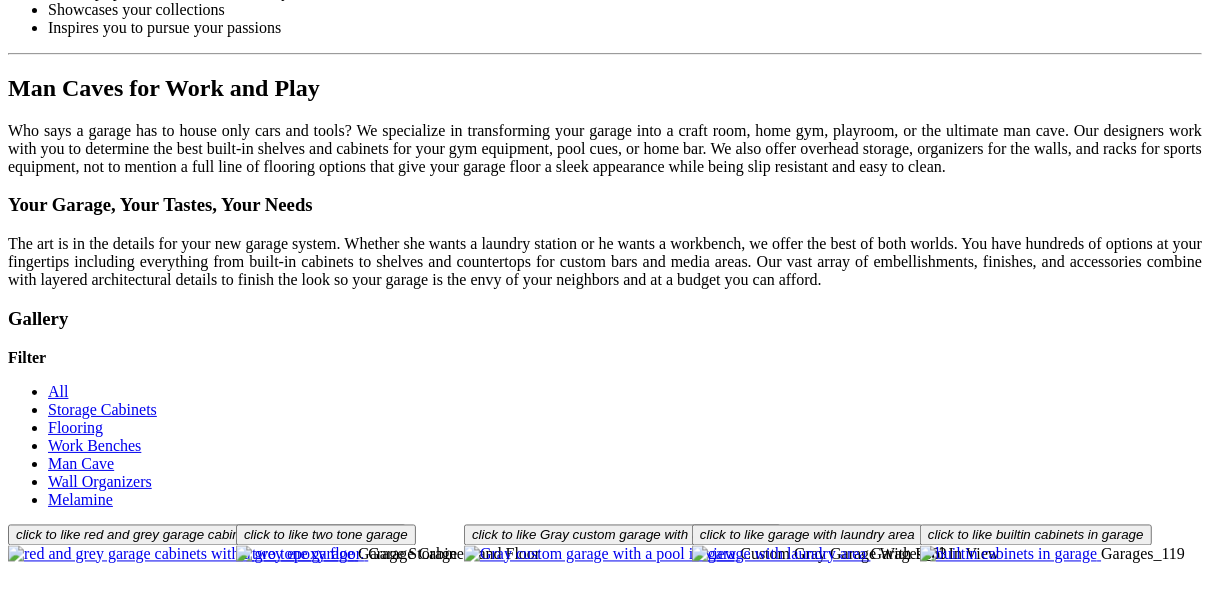 scroll, scrollTop: 2256, scrollLeft: 0, axis: vertical 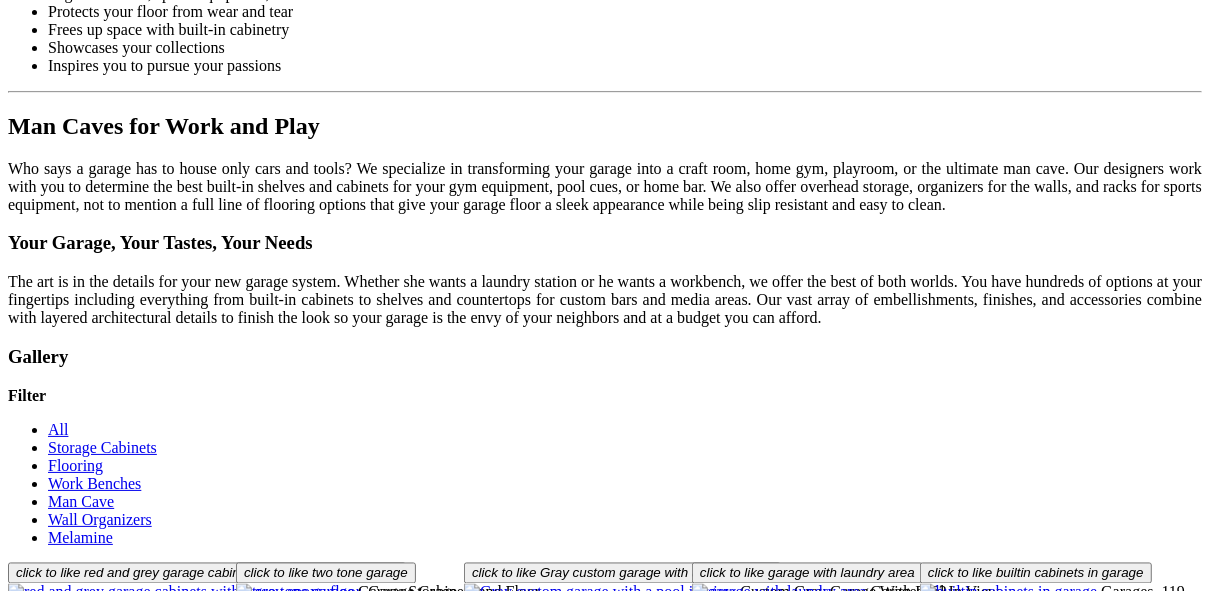 click at bounding box center (157, 1463) 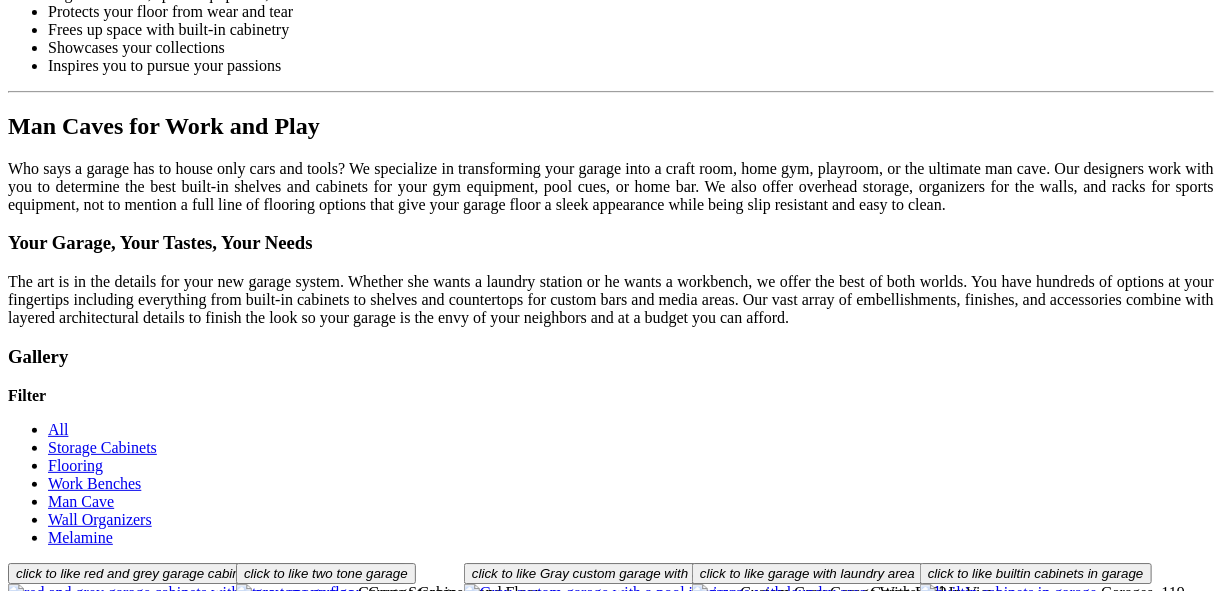 click at bounding box center [8, 34412] 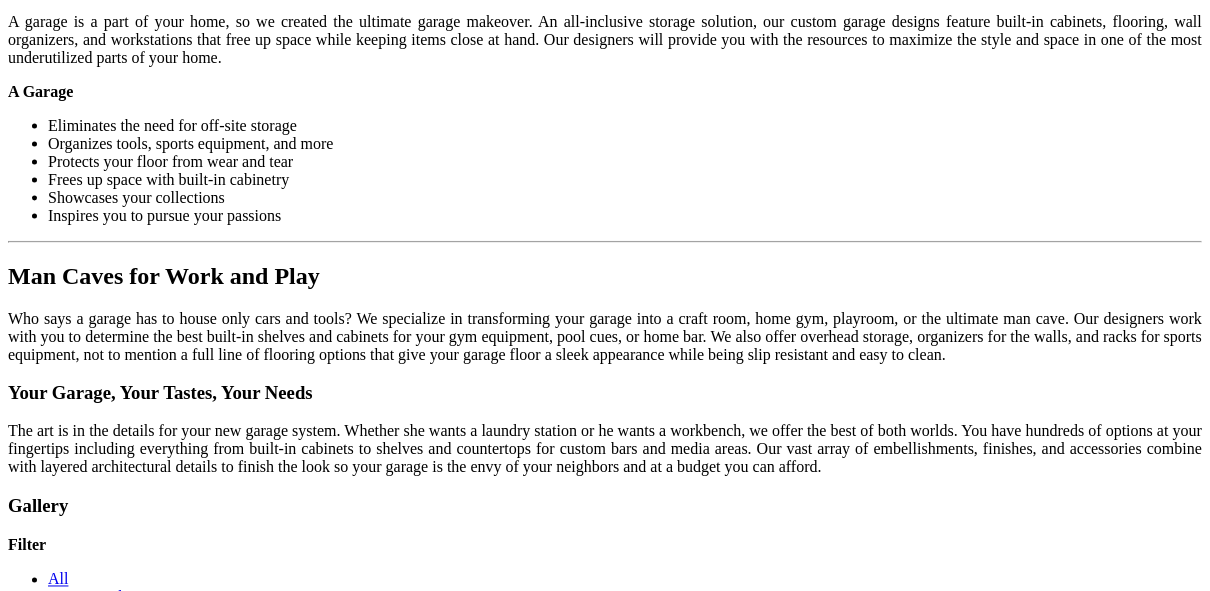 scroll, scrollTop: 2096, scrollLeft: 0, axis: vertical 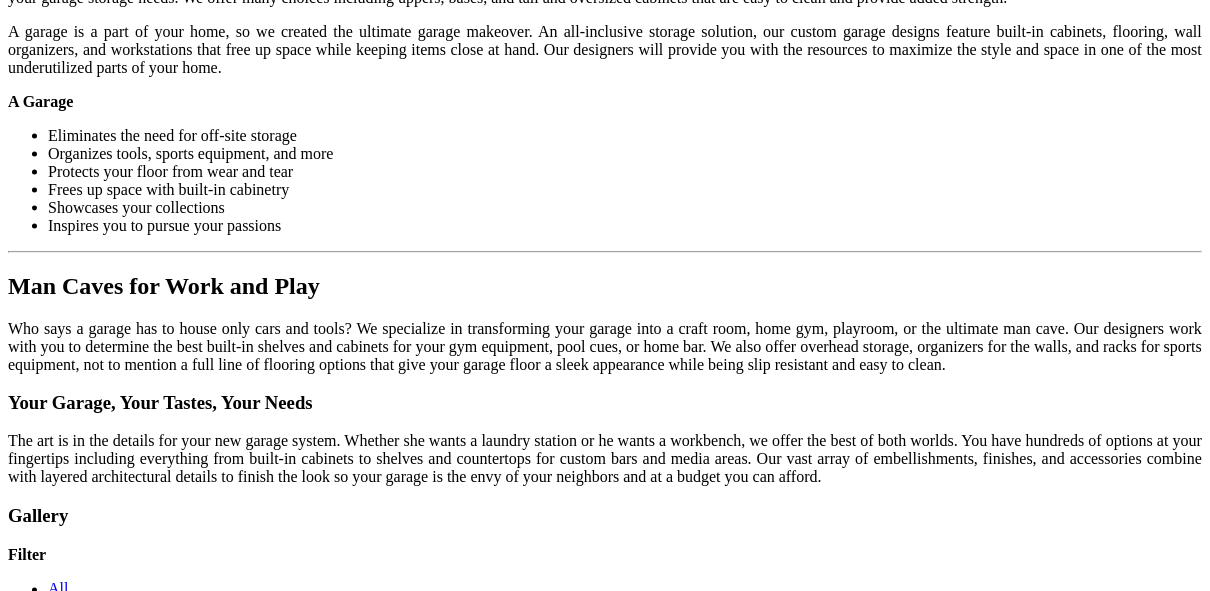 click at bounding box center [1033, 1449] 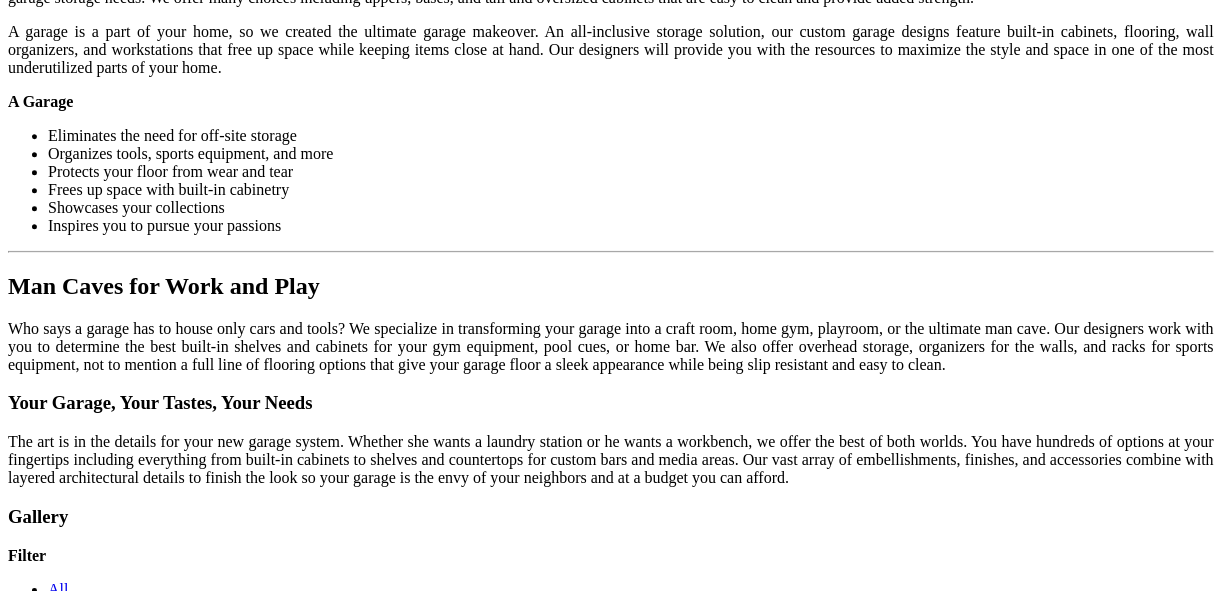 click at bounding box center [8, 34572] 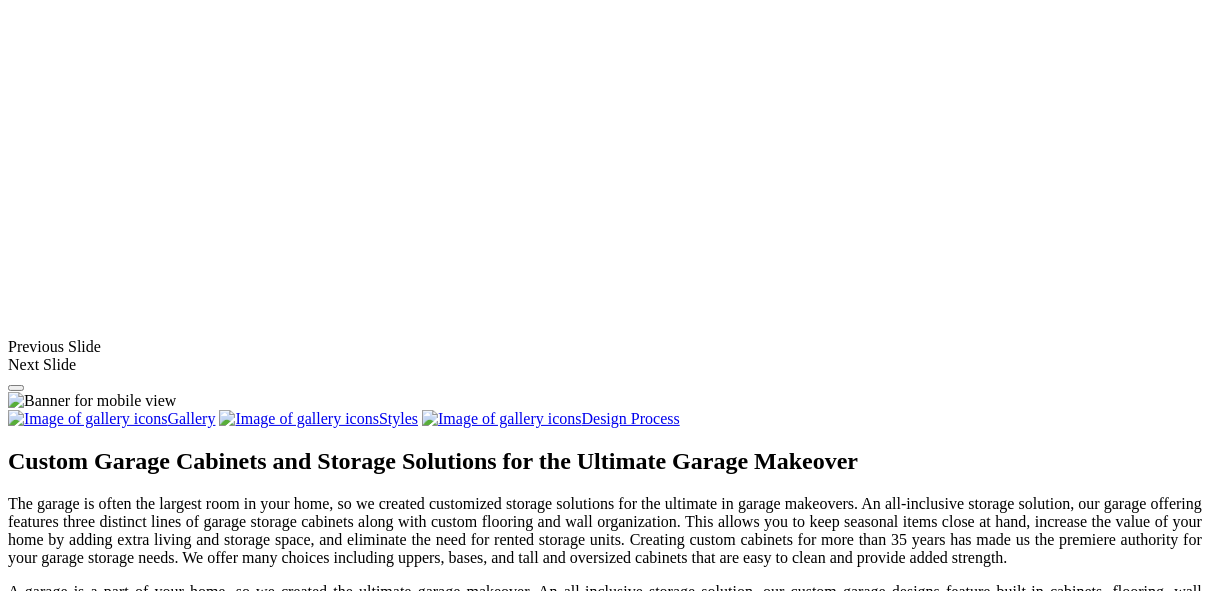 scroll, scrollTop: 1456, scrollLeft: 0, axis: vertical 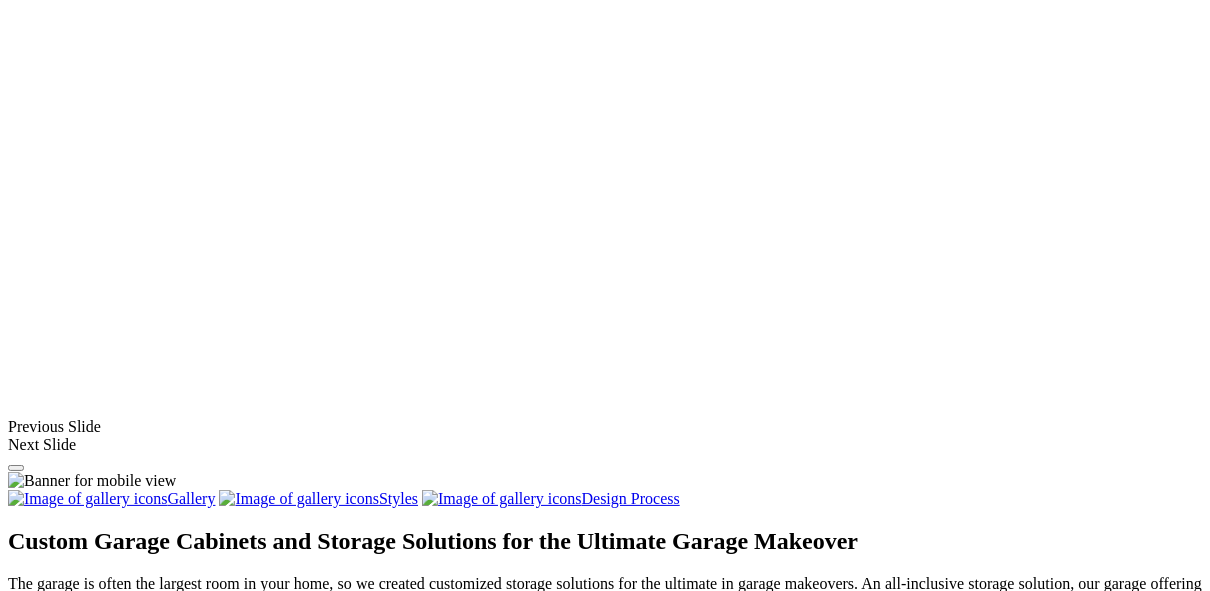 click at bounding box center [779, 1393] 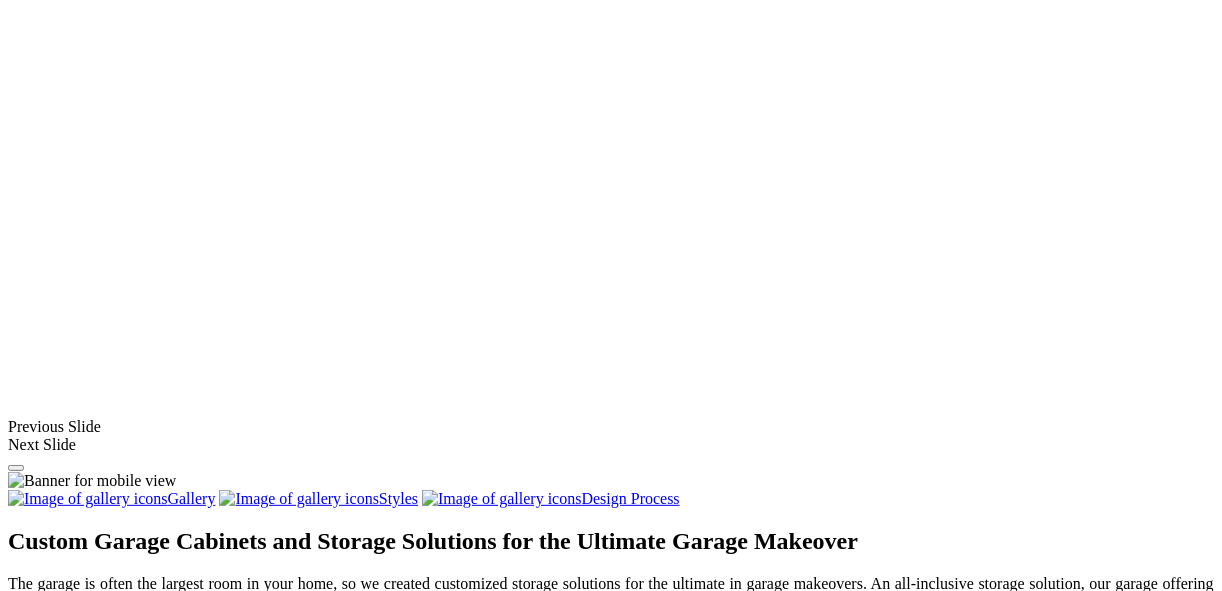 click at bounding box center (8, 35212) 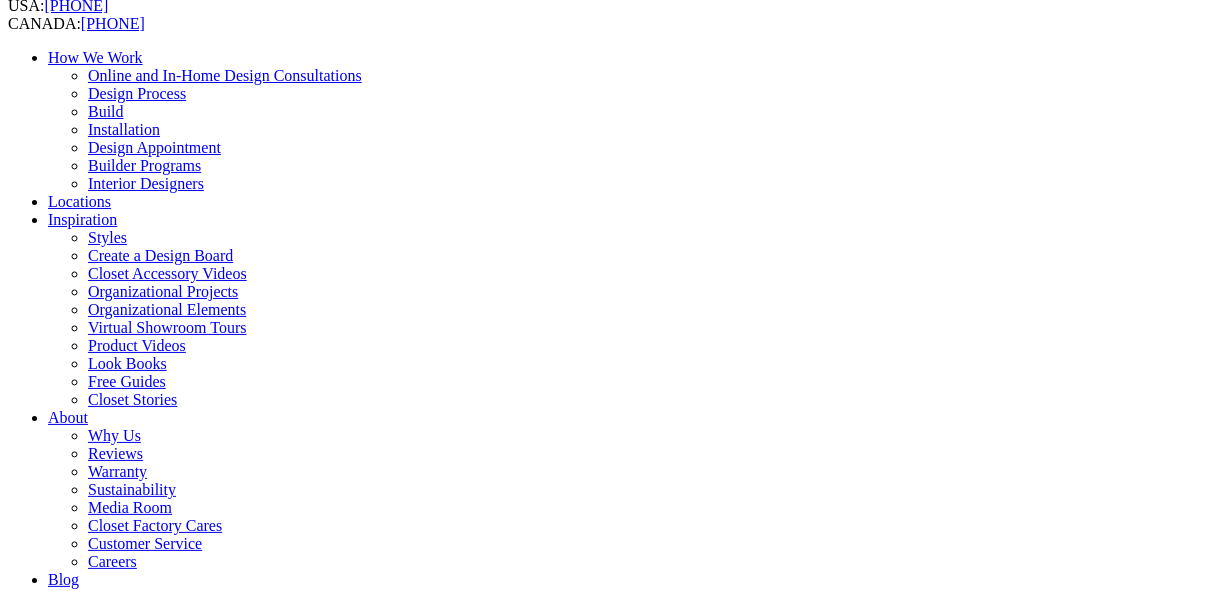 scroll, scrollTop: 160, scrollLeft: 0, axis: vertical 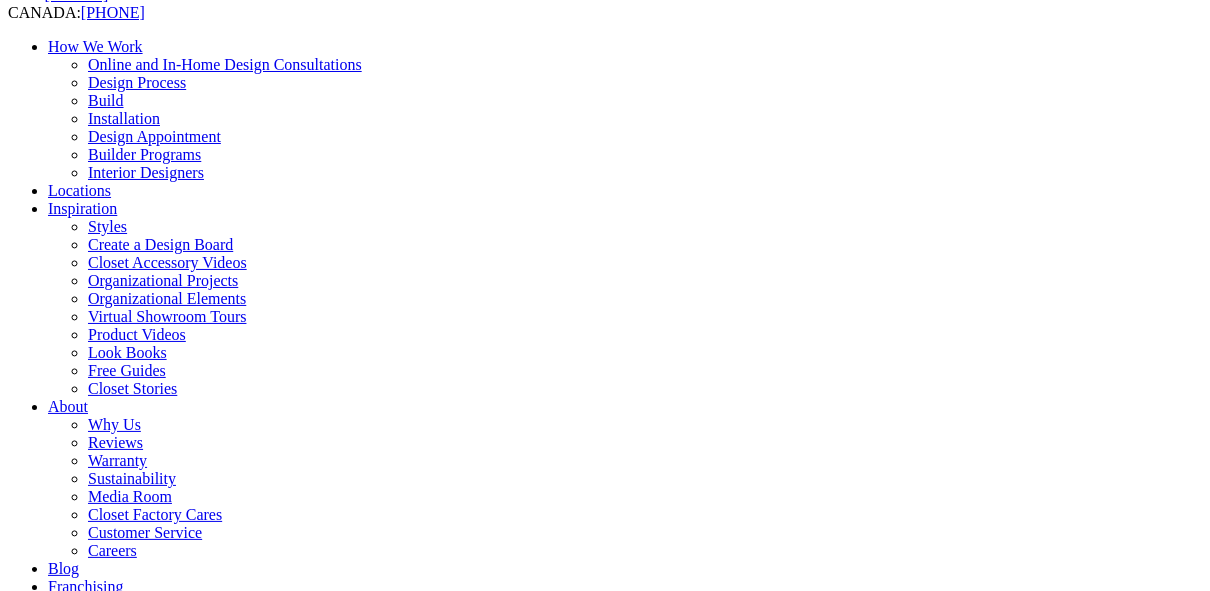 click at bounding box center [16, 1764] 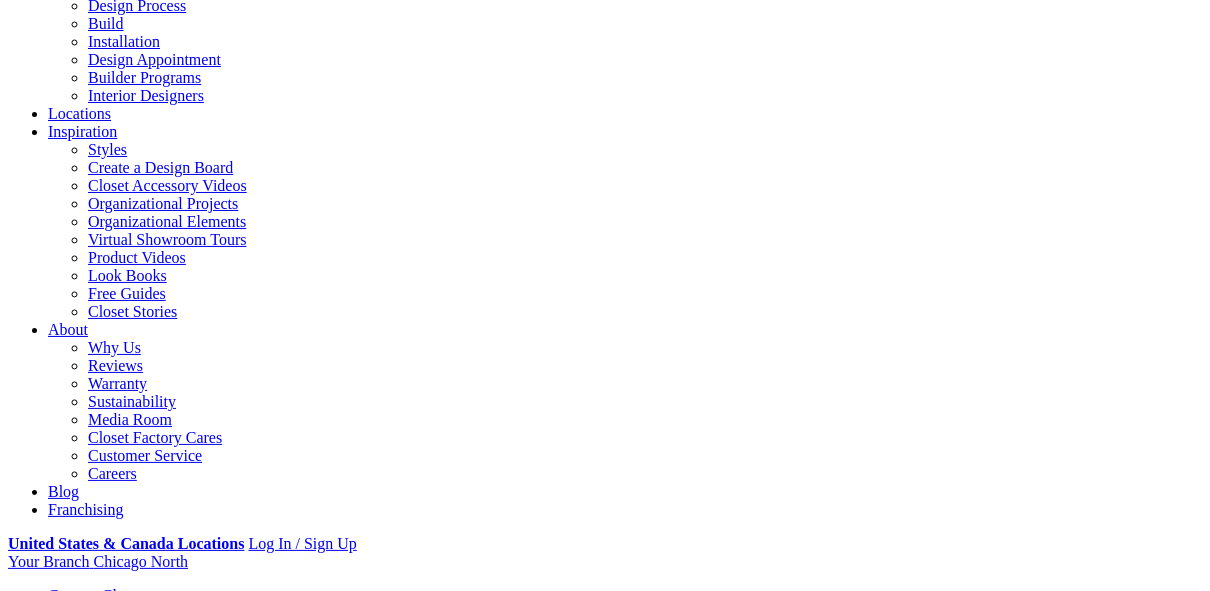 scroll, scrollTop: 240, scrollLeft: 0, axis: vertical 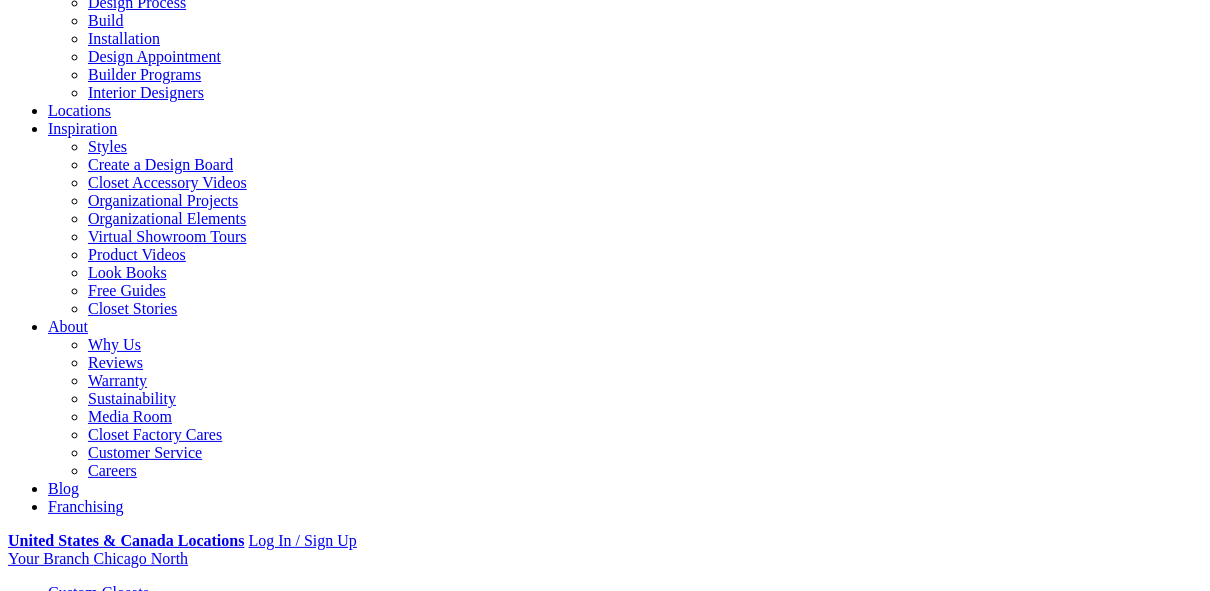 click at bounding box center (16, 1684) 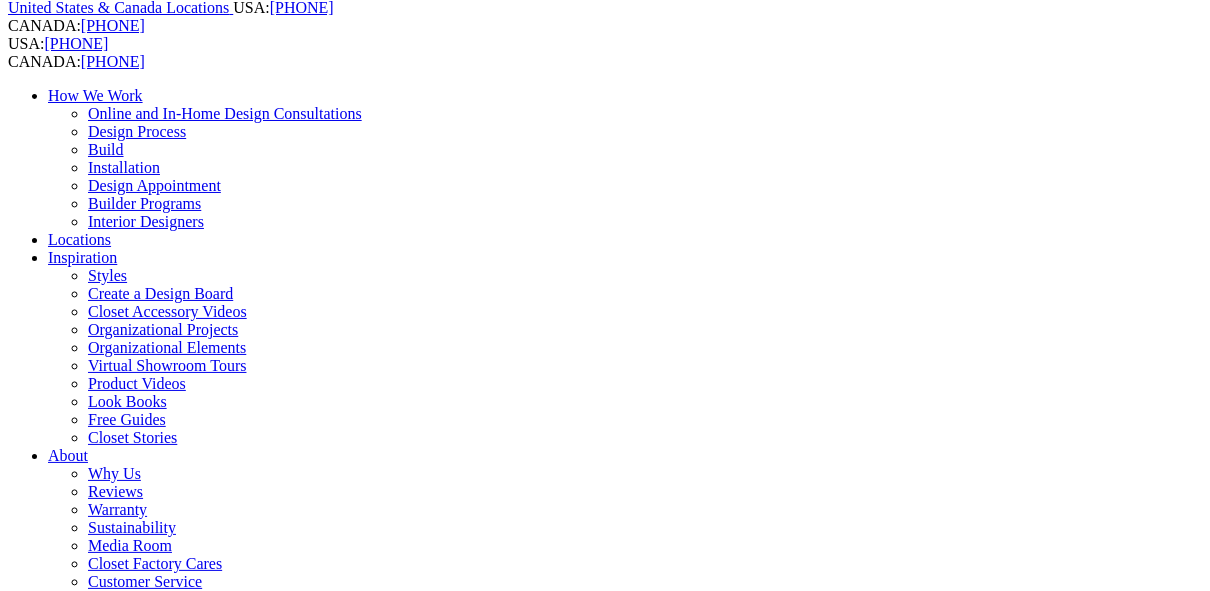 scroll, scrollTop: 80, scrollLeft: 0, axis: vertical 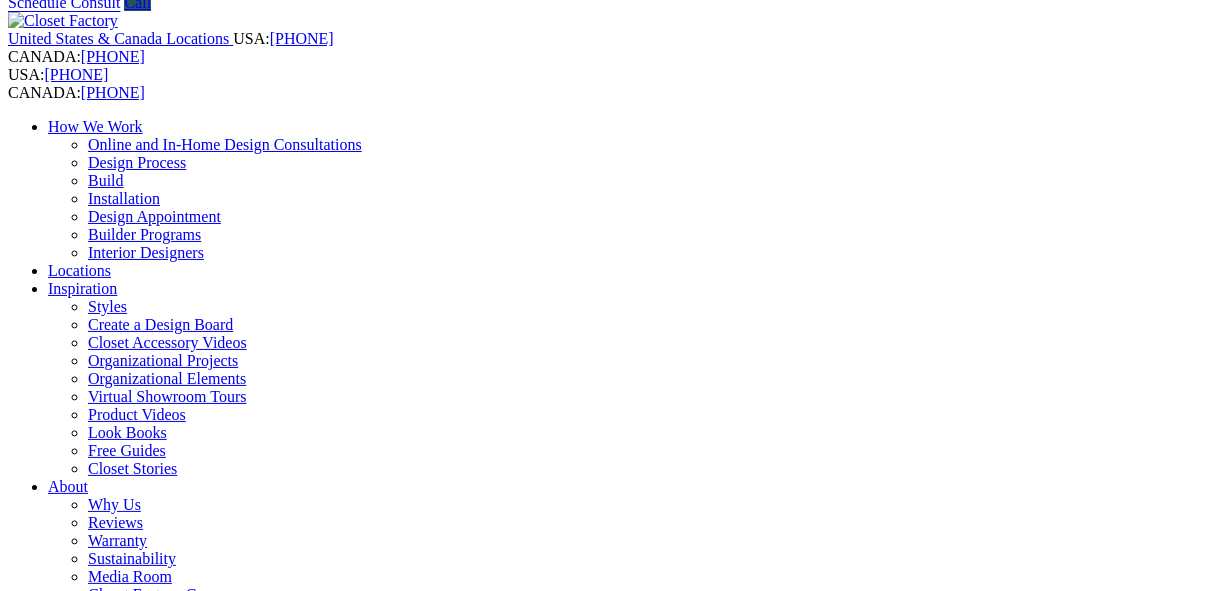 click on "Next Slide" at bounding box center (605, 1821) 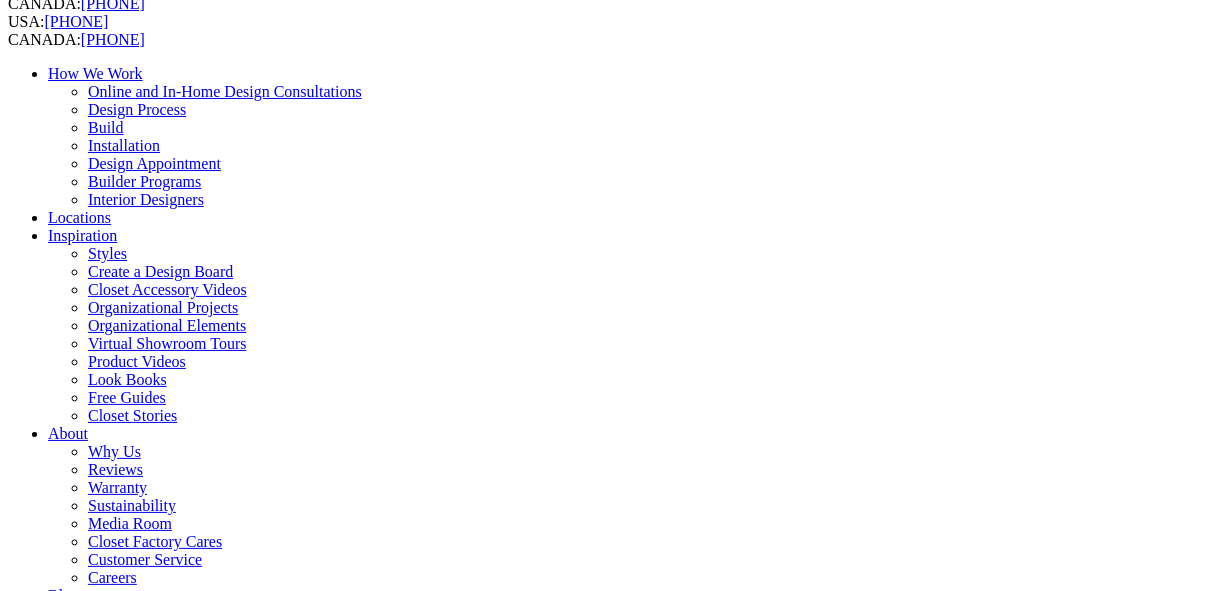 scroll, scrollTop: 240, scrollLeft: 0, axis: vertical 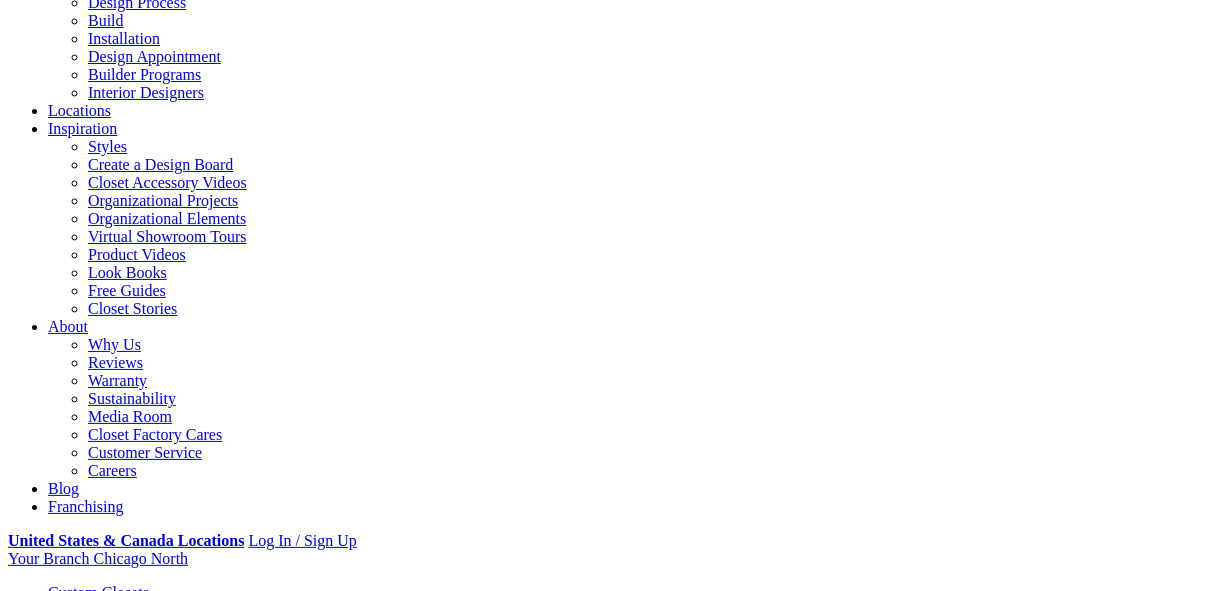 click at bounding box center (16, 1684) 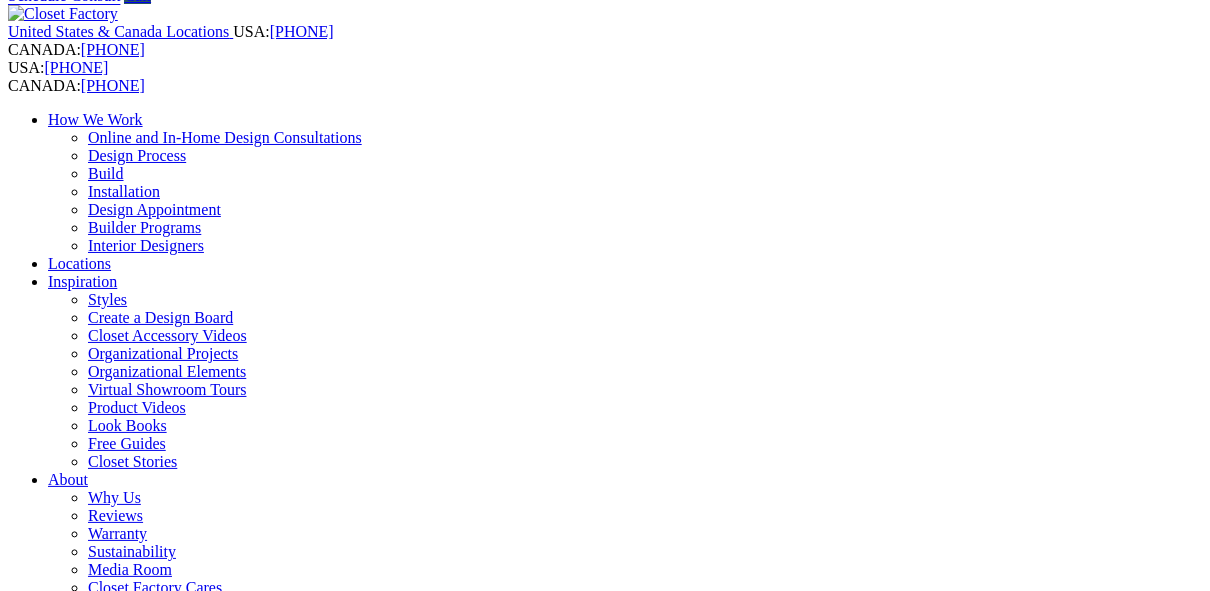 scroll, scrollTop: 80, scrollLeft: 0, axis: vertical 